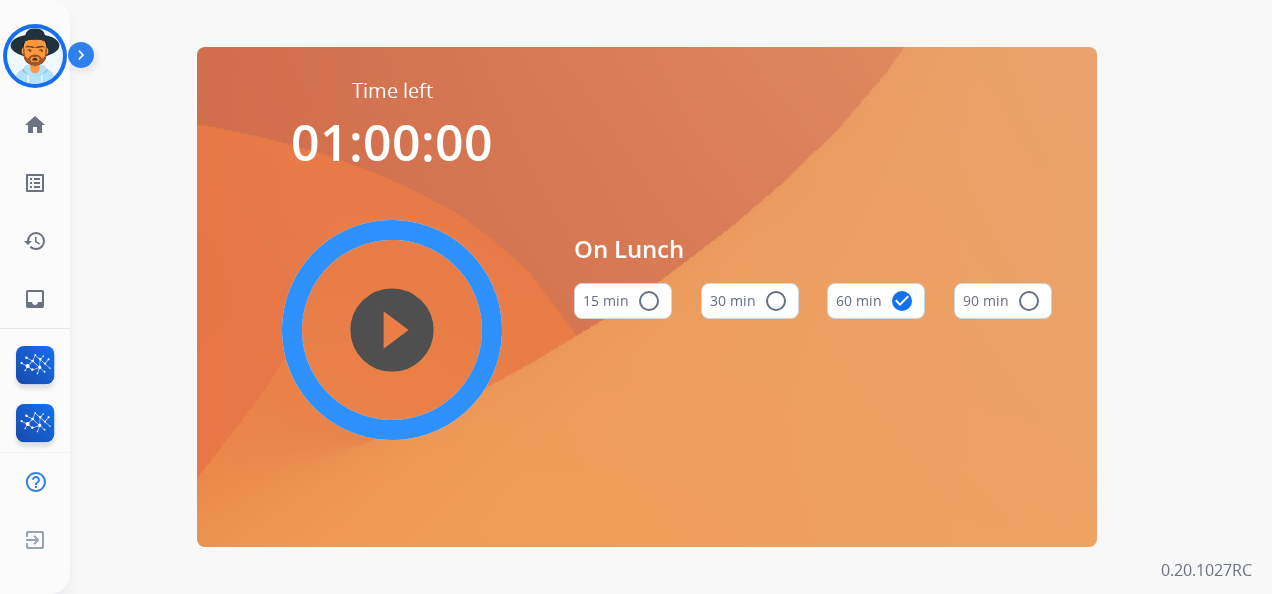 scroll, scrollTop: 0, scrollLeft: 0, axis: both 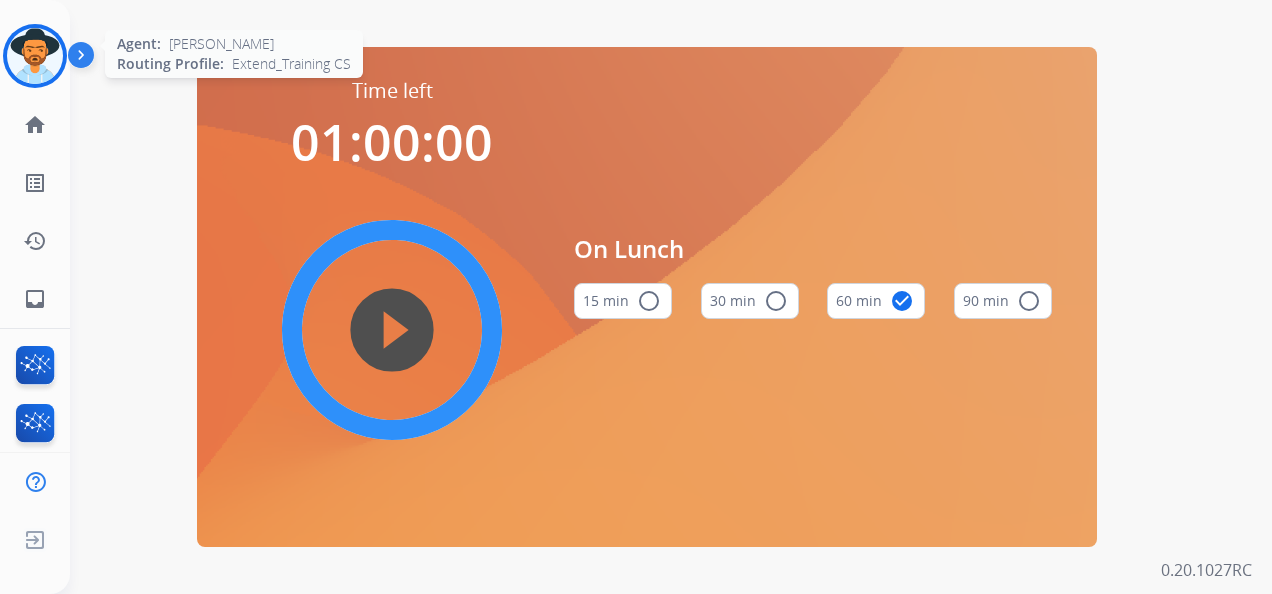 click at bounding box center (35, 56) 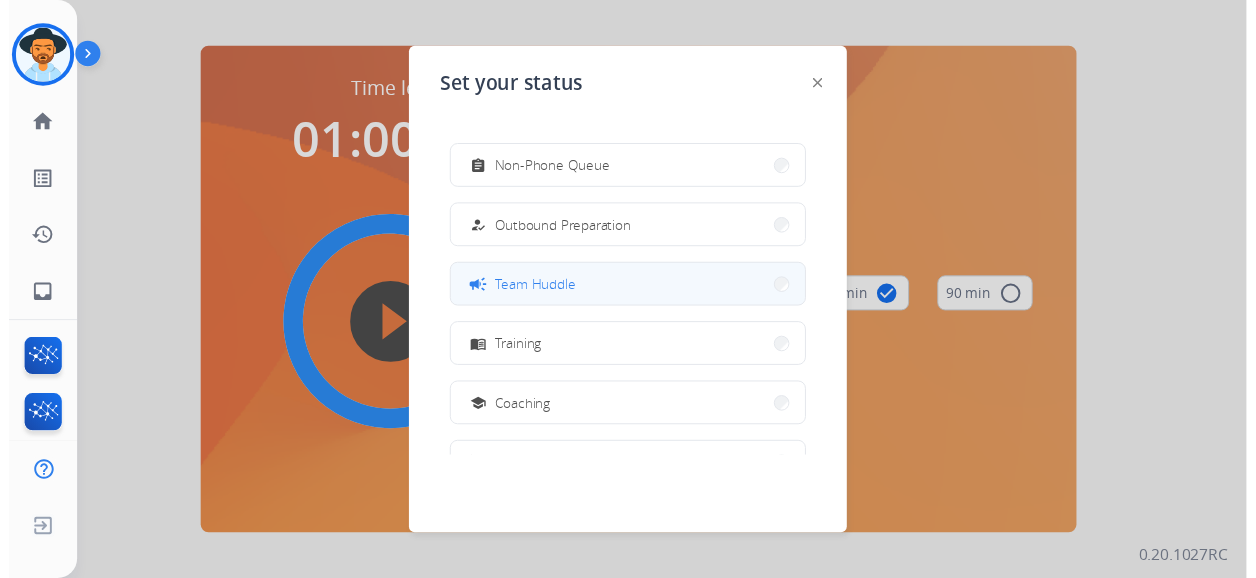 scroll, scrollTop: 200, scrollLeft: 0, axis: vertical 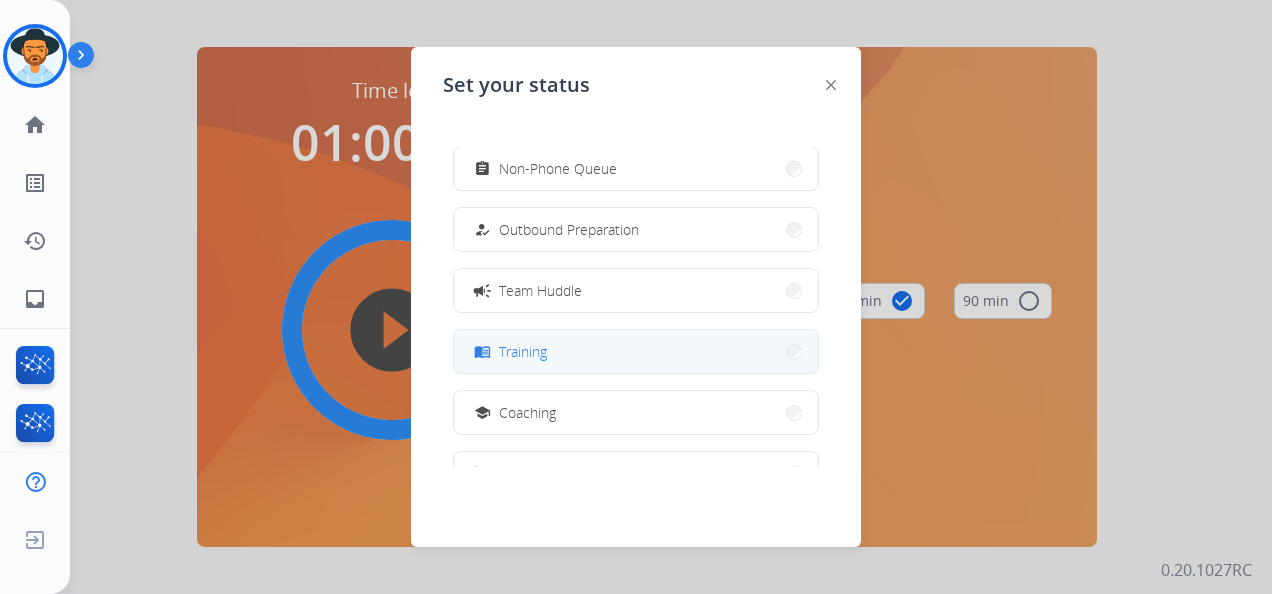 click on "menu_book Training" at bounding box center (636, 351) 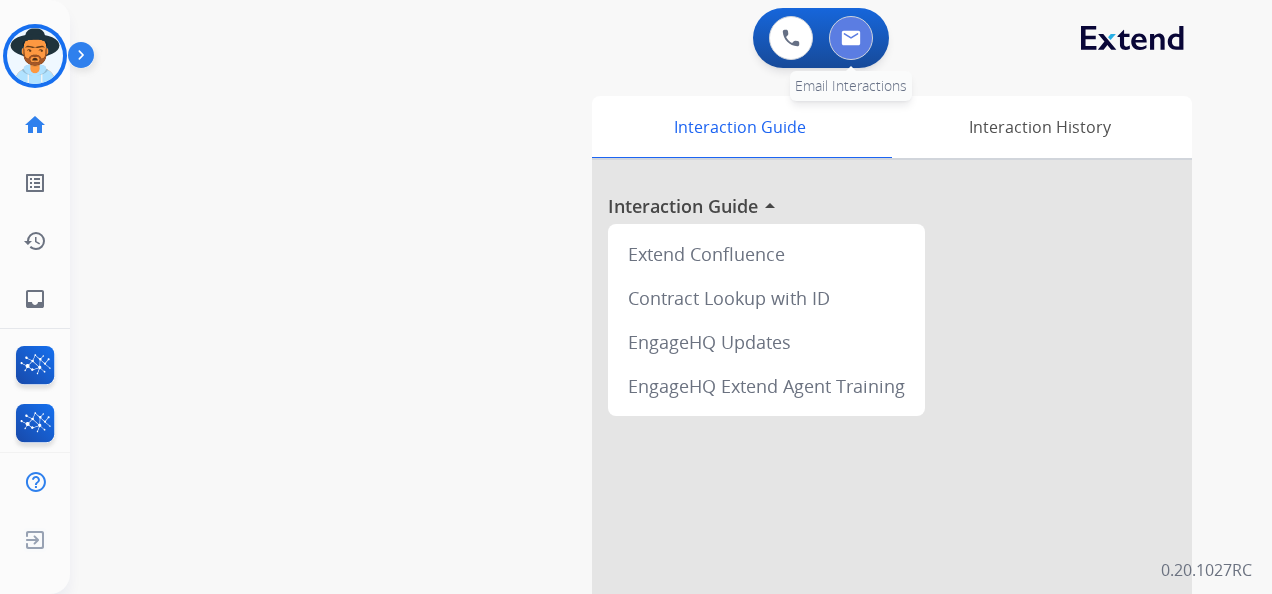 click at bounding box center [851, 38] 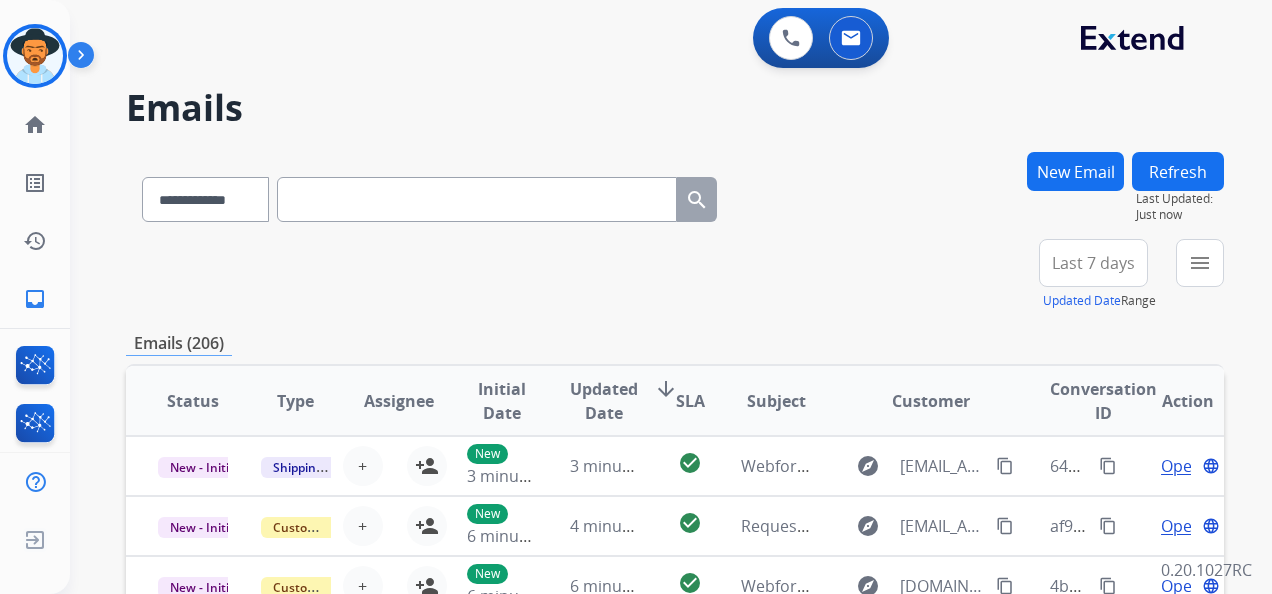 click on "New Email" at bounding box center [1075, 171] 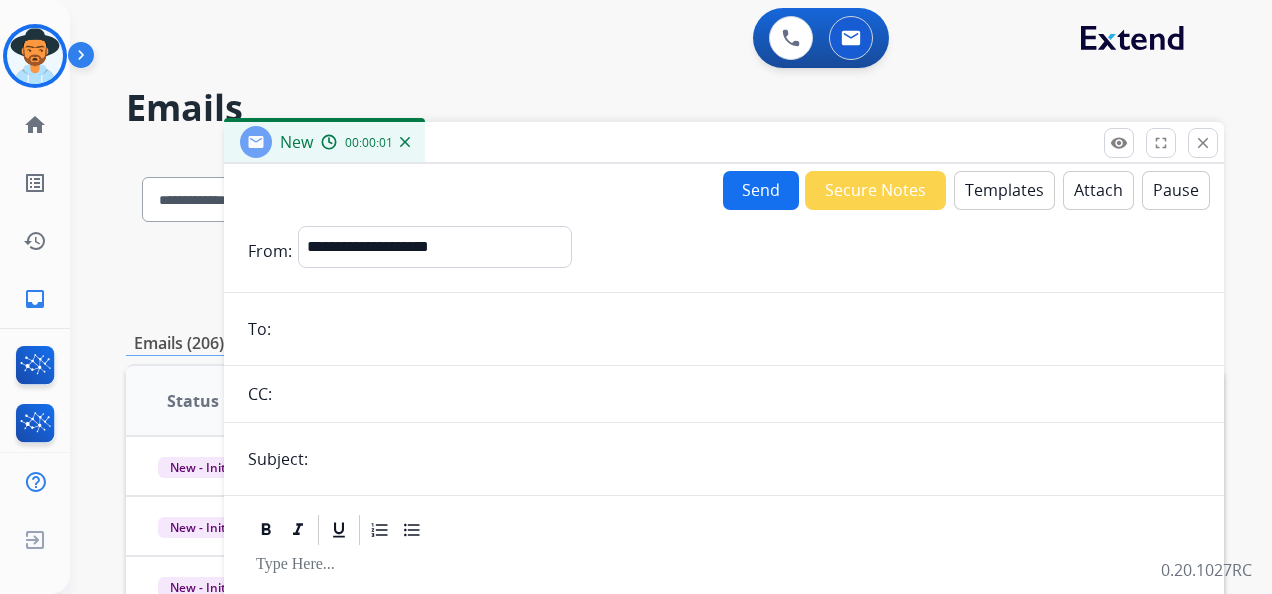 click on "Templates" at bounding box center [1004, 190] 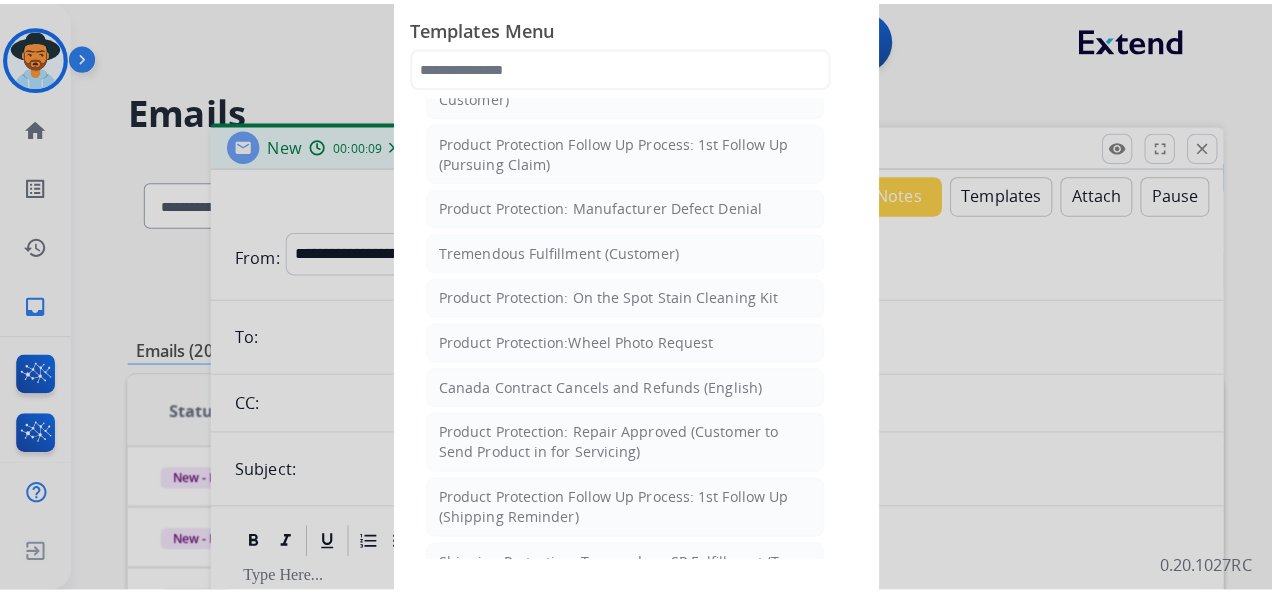 scroll, scrollTop: 700, scrollLeft: 0, axis: vertical 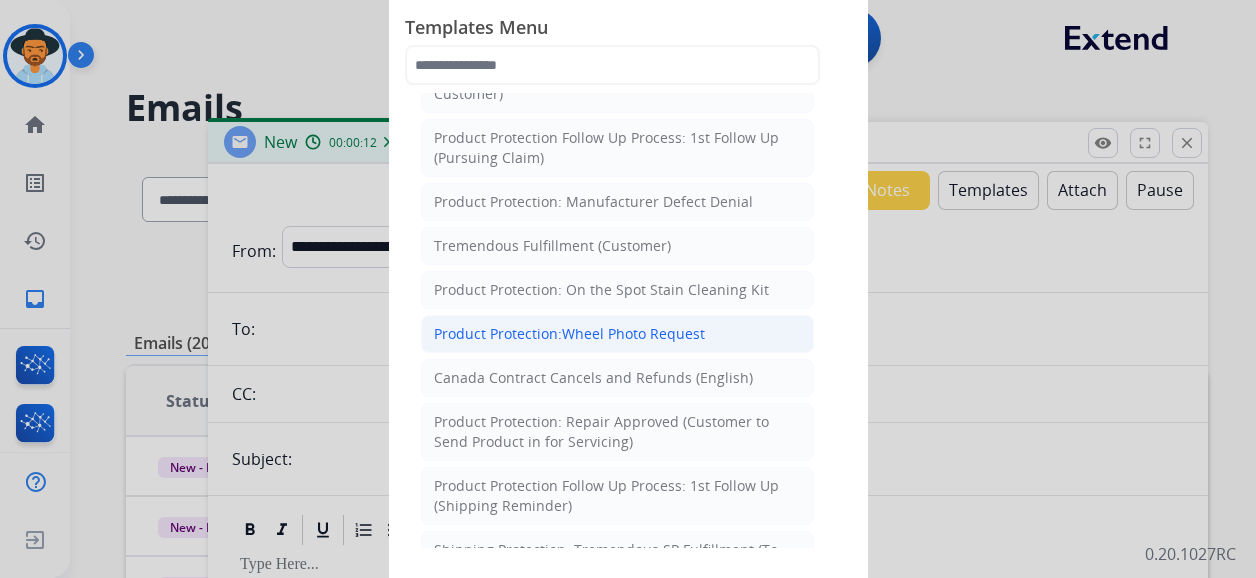 click on "Product Protection:Wheel Photo Request" 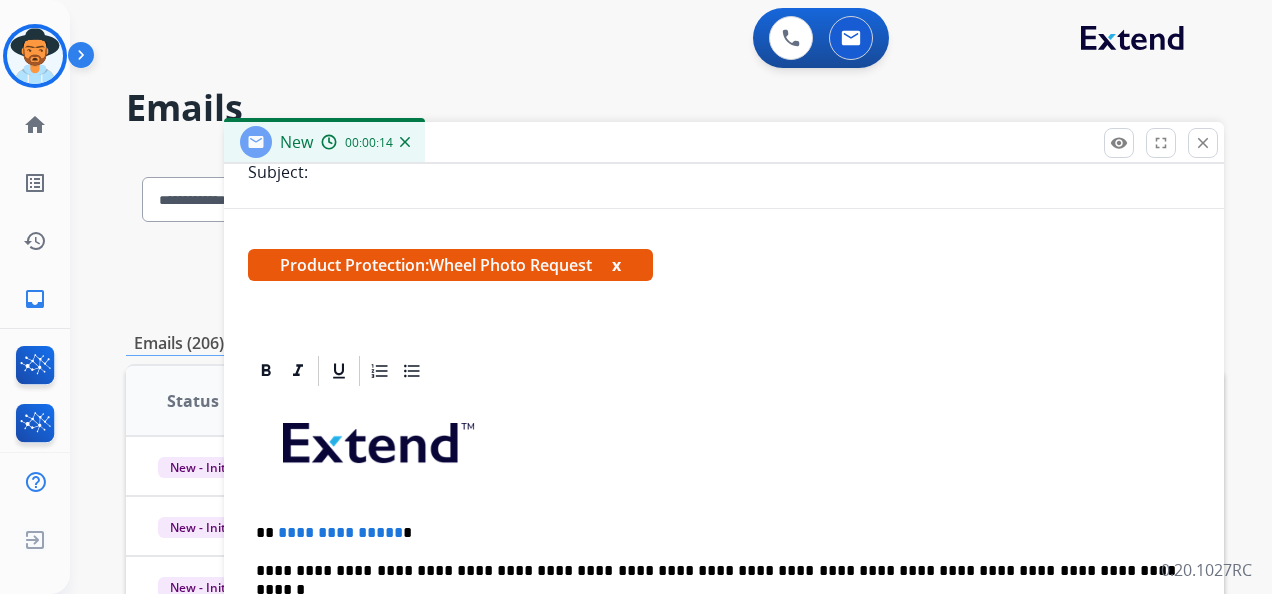 scroll, scrollTop: 300, scrollLeft: 0, axis: vertical 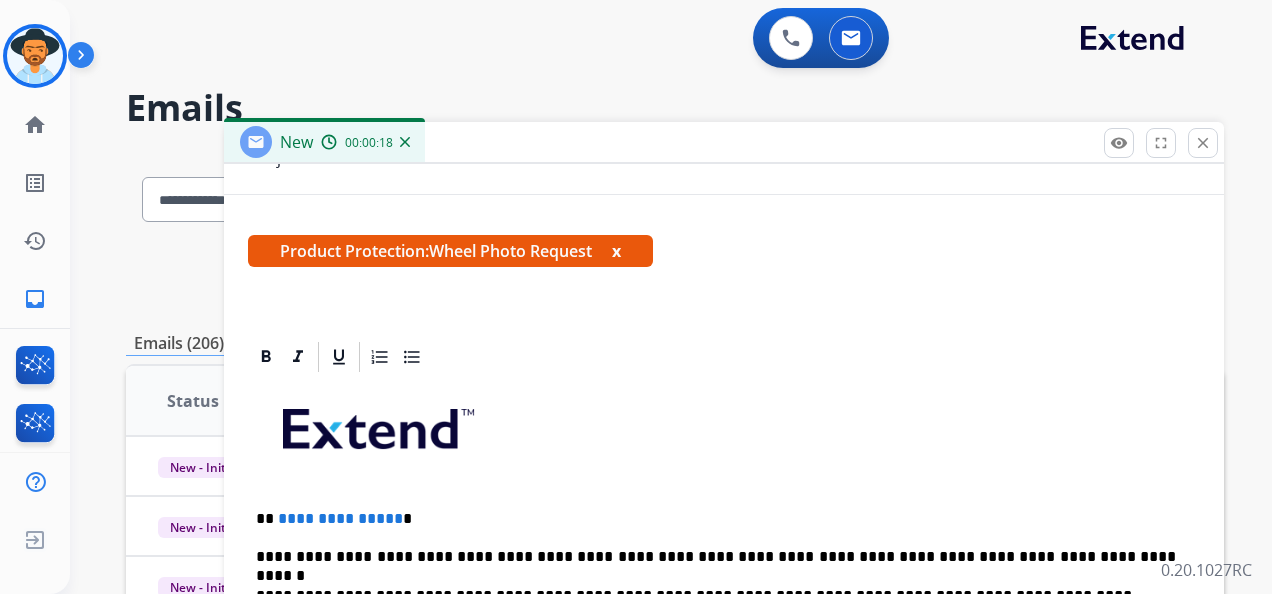 drag, startPoint x: 269, startPoint y: 244, endPoint x: 597, endPoint y: 245, distance: 328.00153 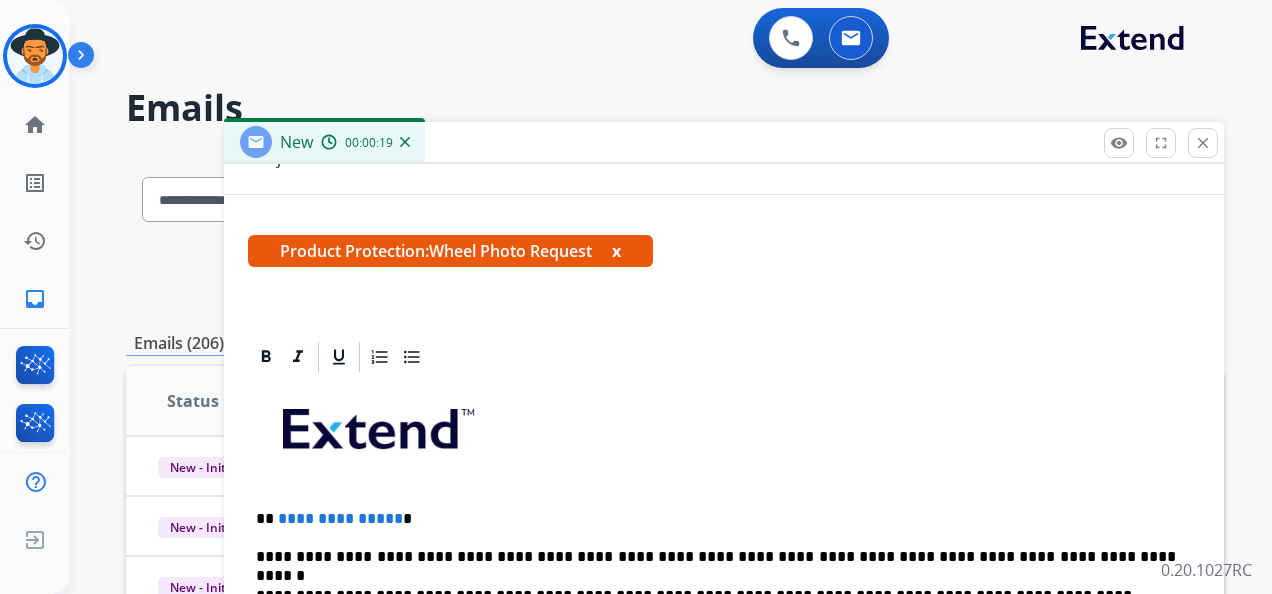 copy on "Product Protection:Wheel Photo Request" 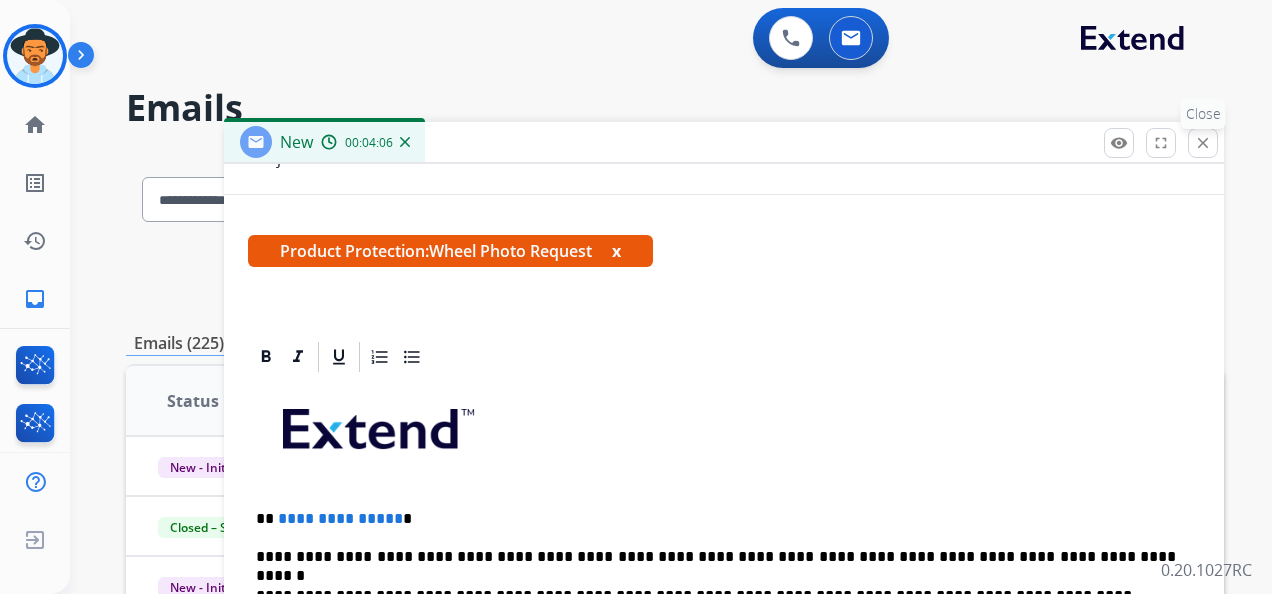 click on "close" at bounding box center [1203, 143] 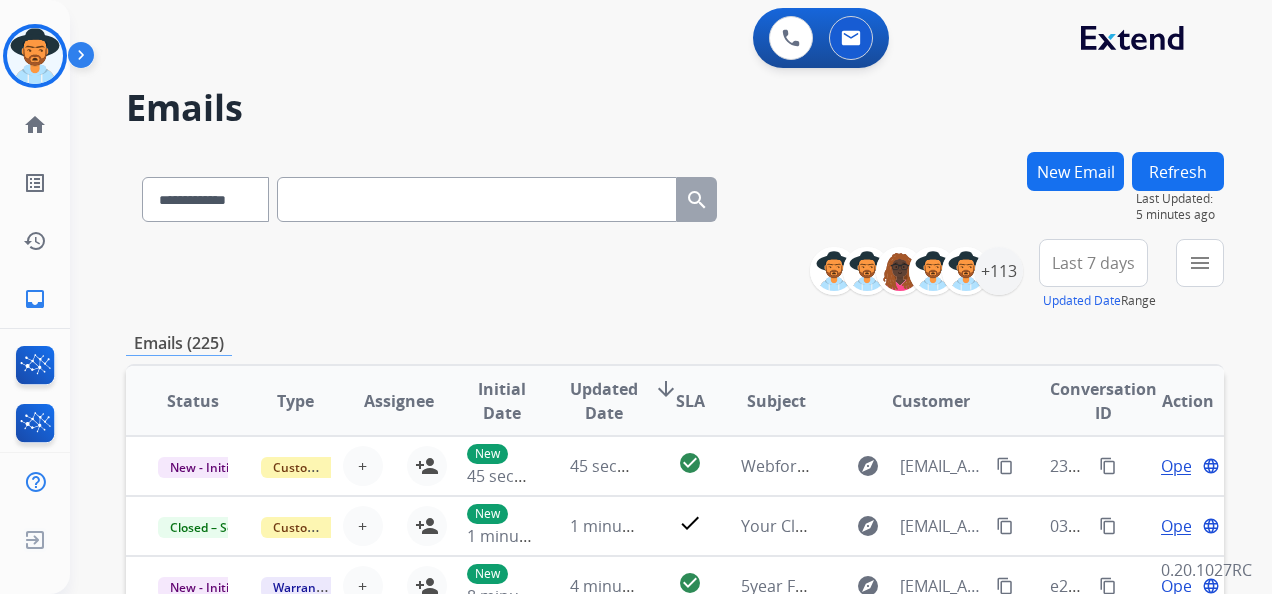 click on "Last 7 days" at bounding box center (1093, 263) 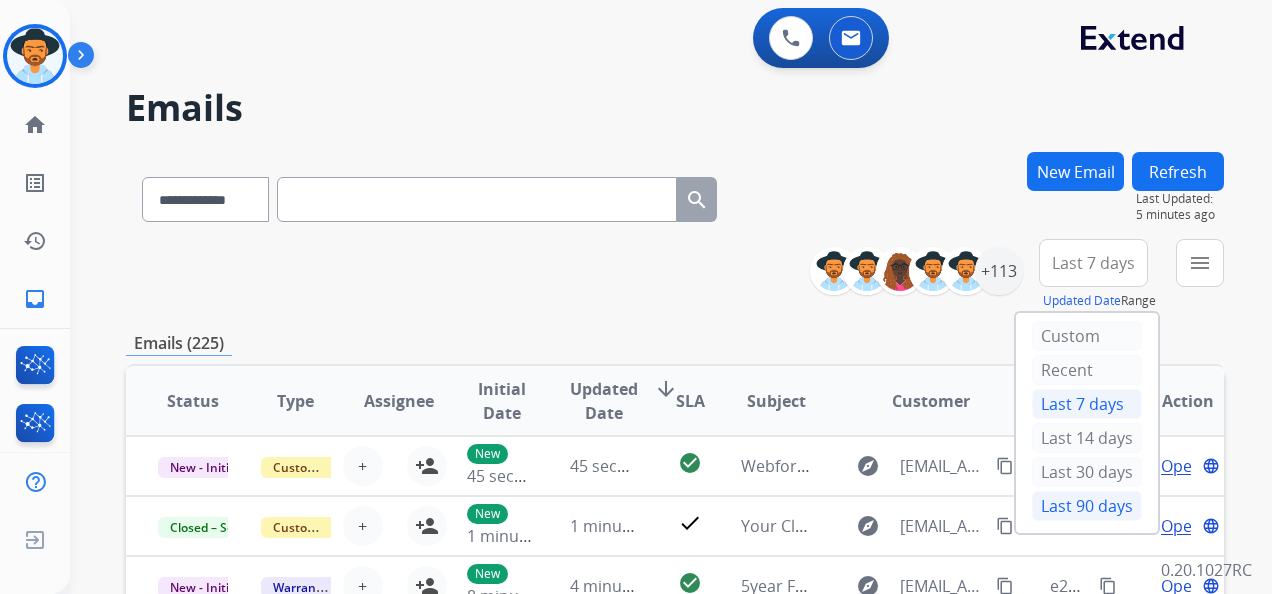 click on "Last 90 days" at bounding box center [1087, 506] 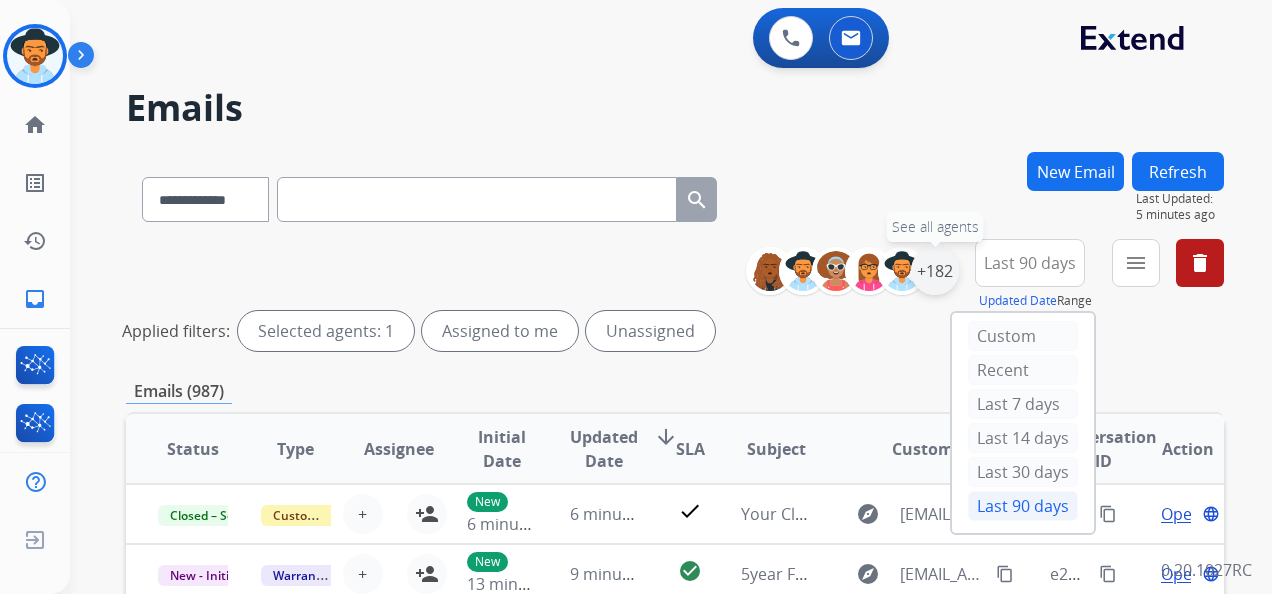 click on "+182" at bounding box center (935, 271) 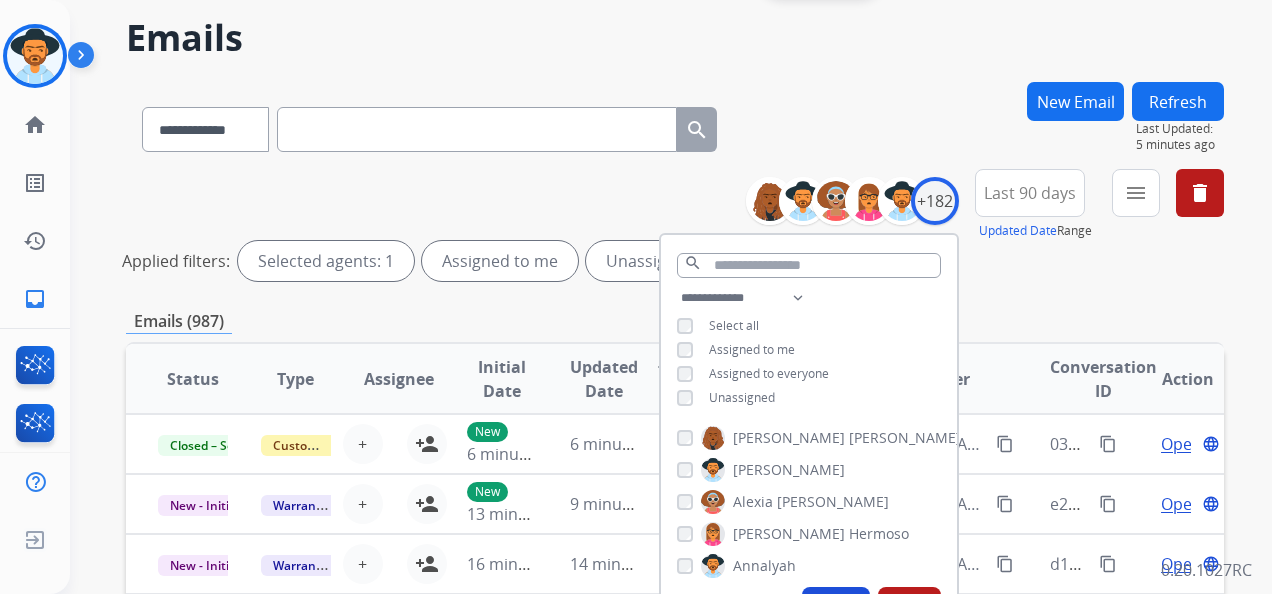 scroll, scrollTop: 100, scrollLeft: 0, axis: vertical 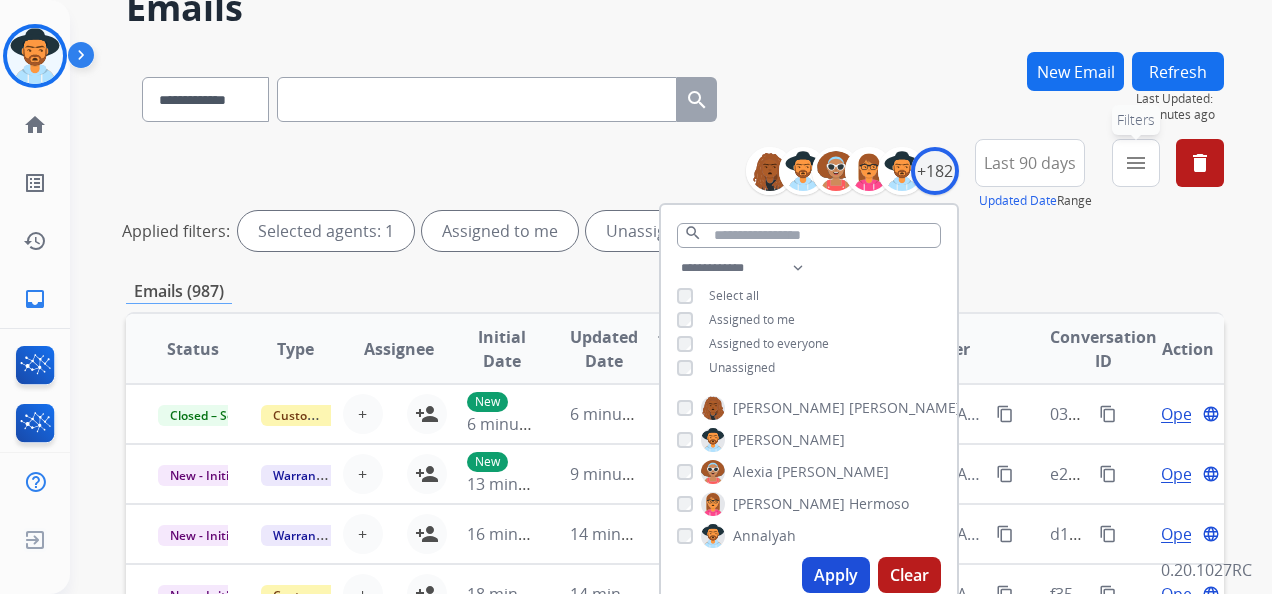 click on "menu  Filters" at bounding box center (1136, 163) 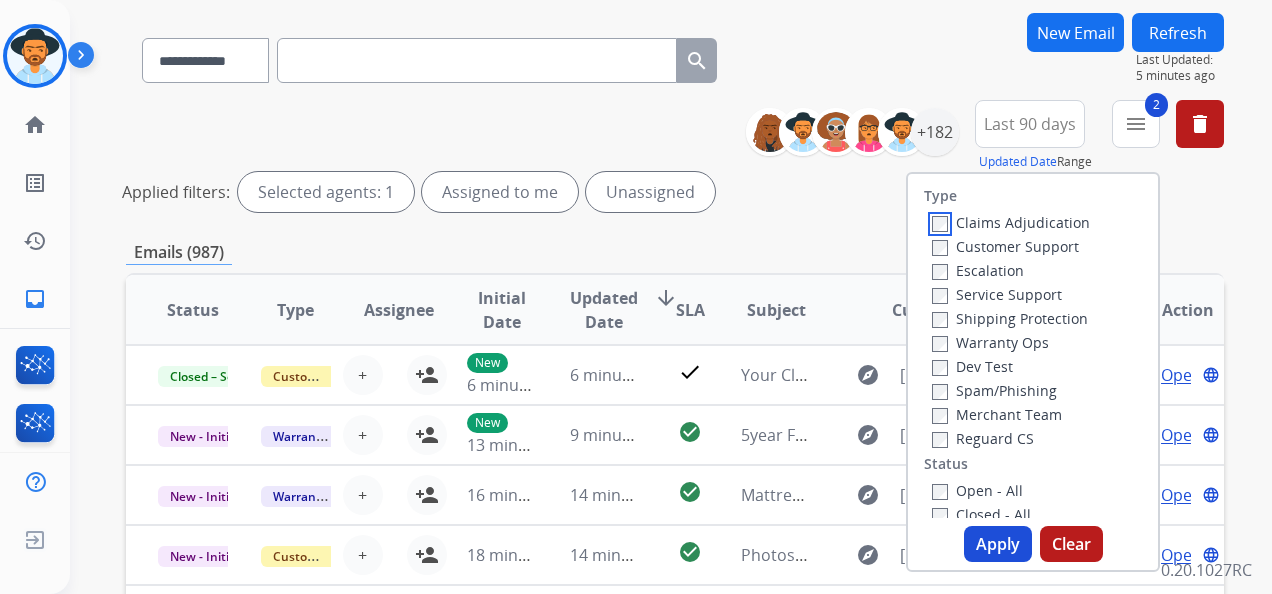 scroll, scrollTop: 200, scrollLeft: 0, axis: vertical 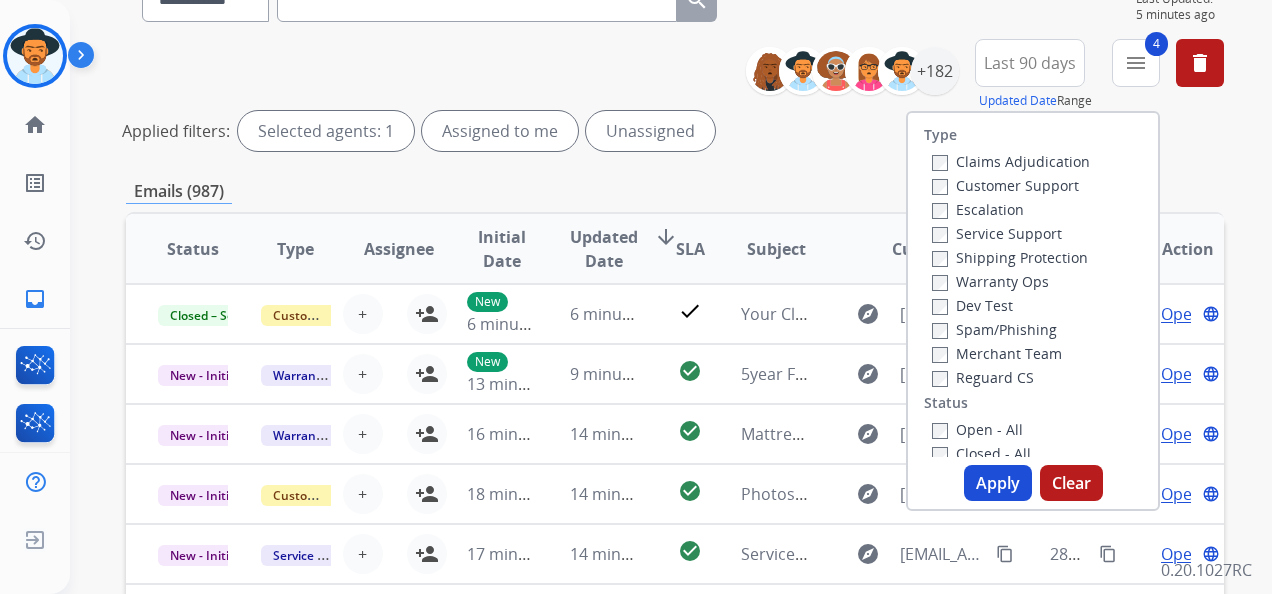click on "Apply" at bounding box center [998, 483] 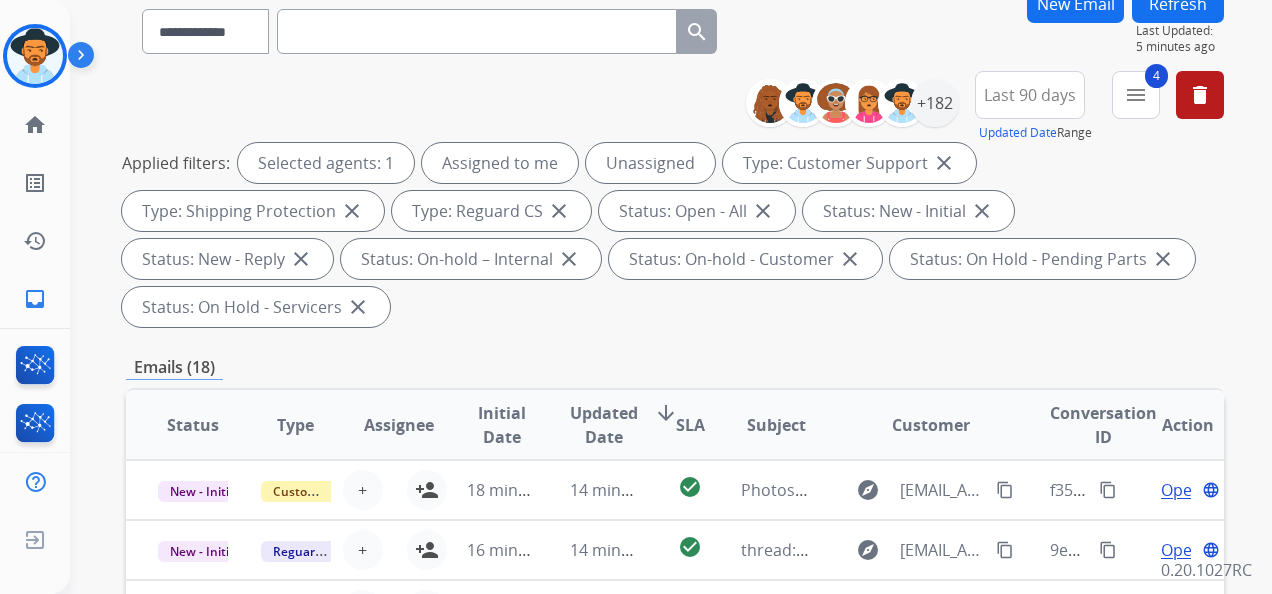 scroll, scrollTop: 200, scrollLeft: 0, axis: vertical 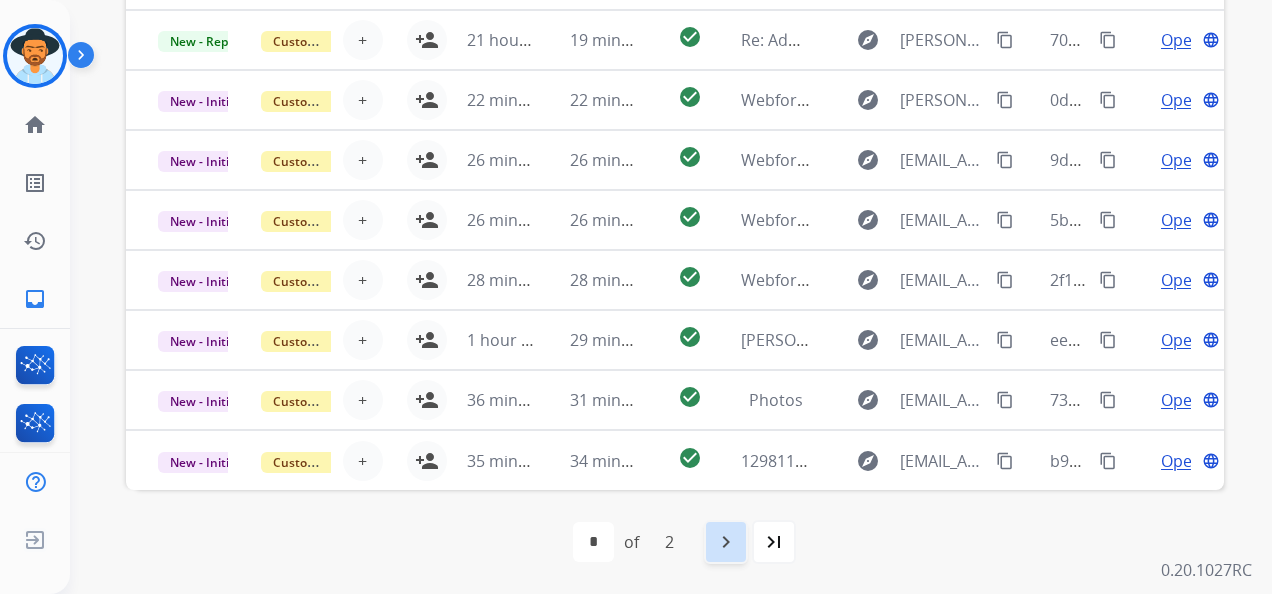 click on "navigate_next" at bounding box center (726, 542) 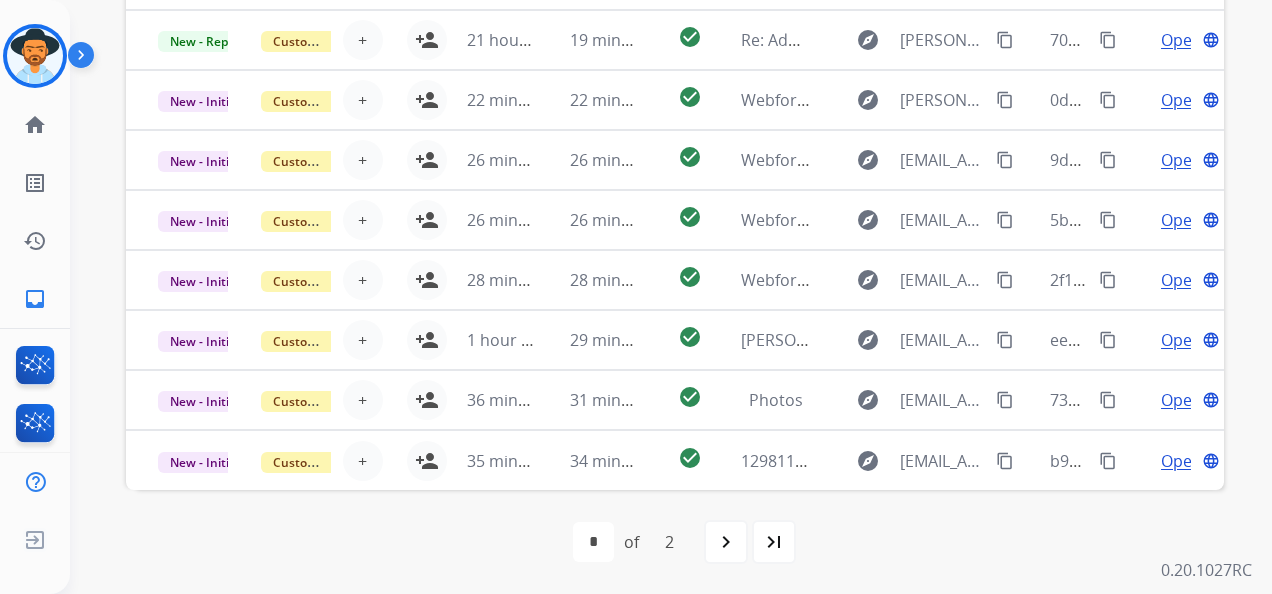 select on "*" 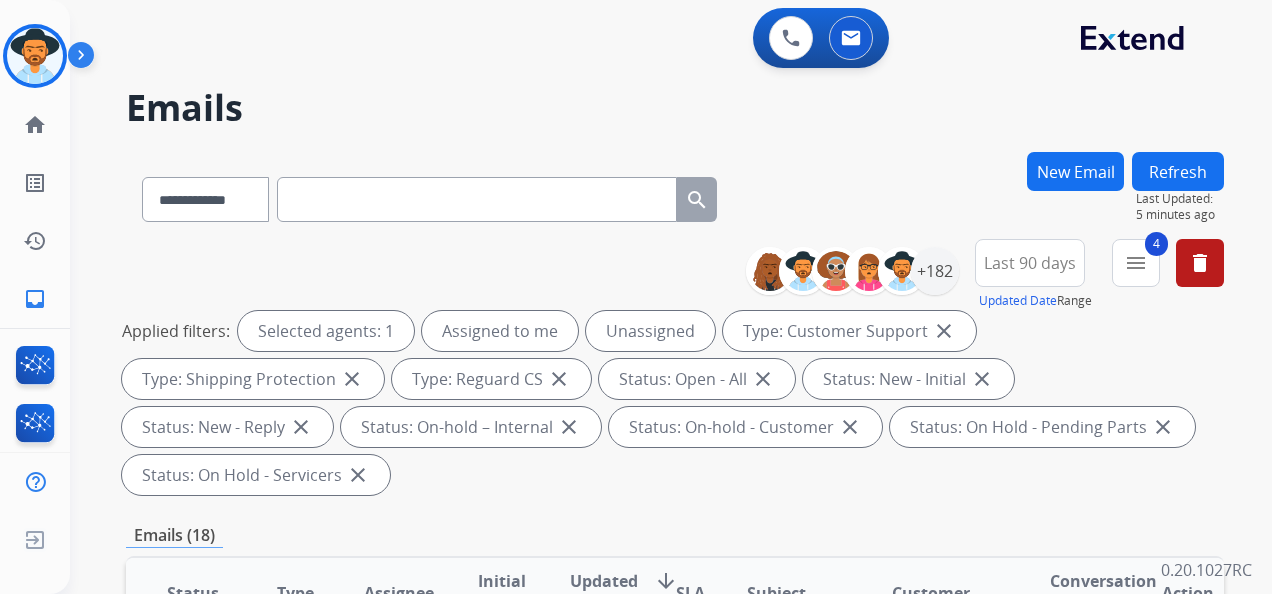 scroll, scrollTop: 0, scrollLeft: 0, axis: both 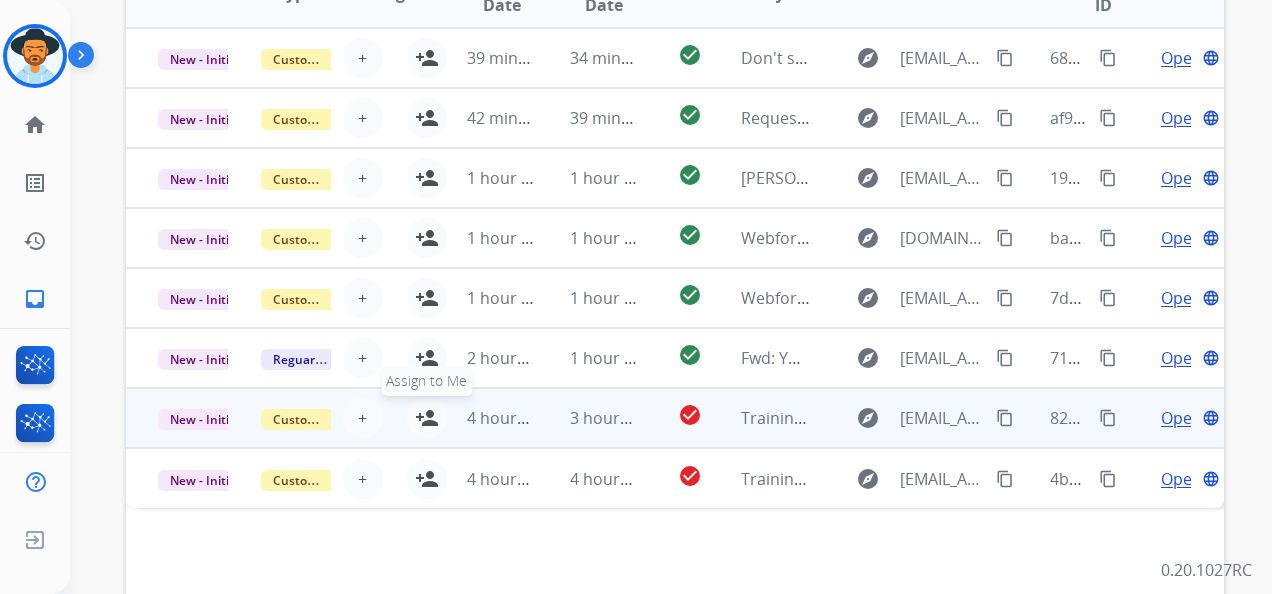 click on "person_add" at bounding box center (427, 418) 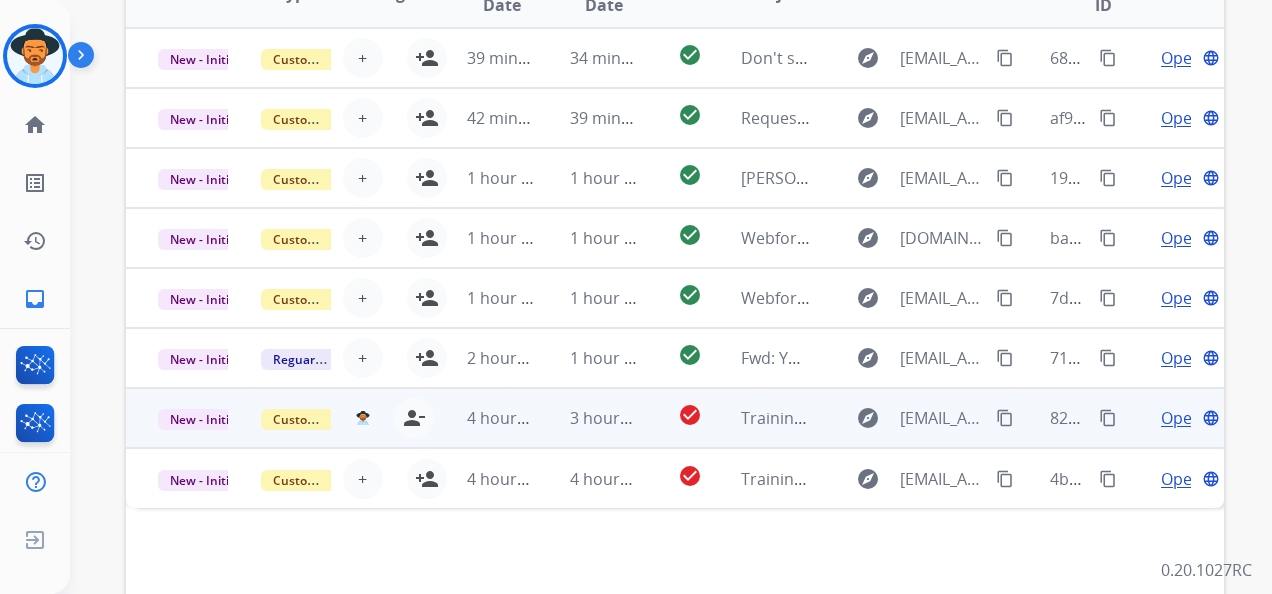 click on "Open" at bounding box center (1181, 418) 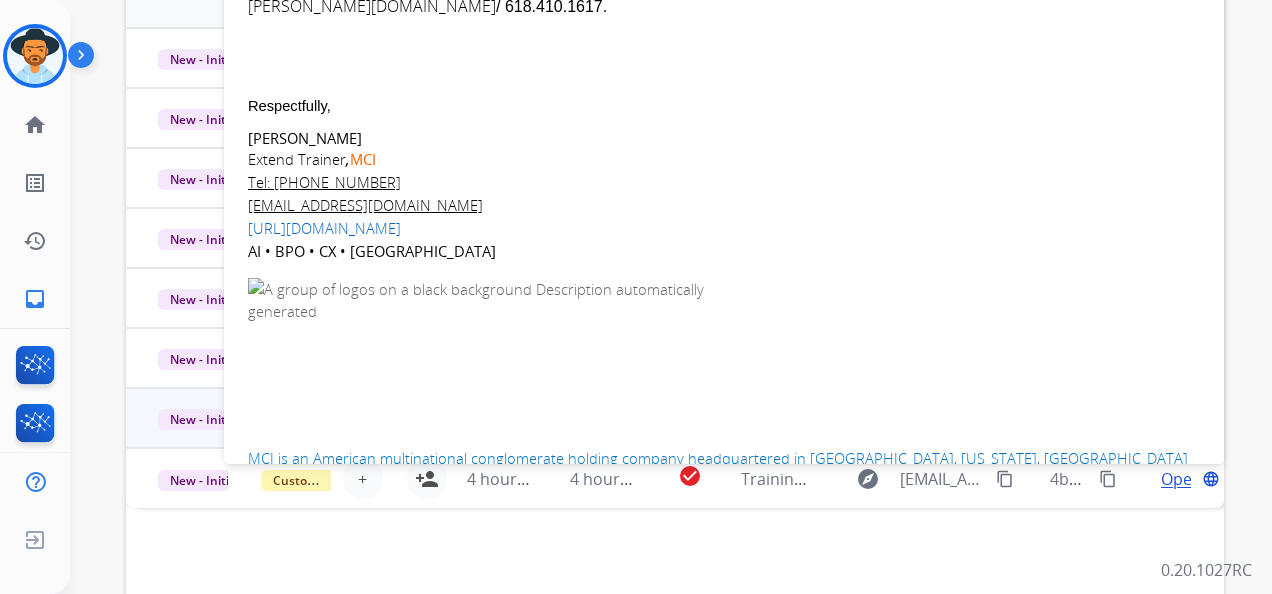 click at bounding box center (505, 355) 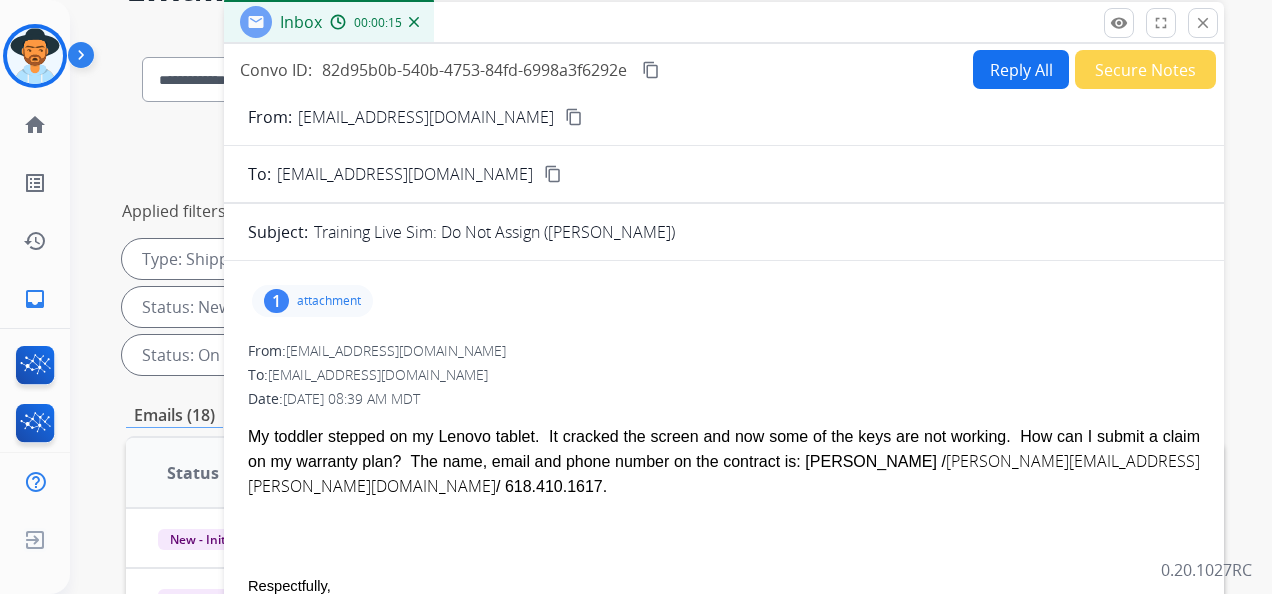 scroll, scrollTop: 0, scrollLeft: 0, axis: both 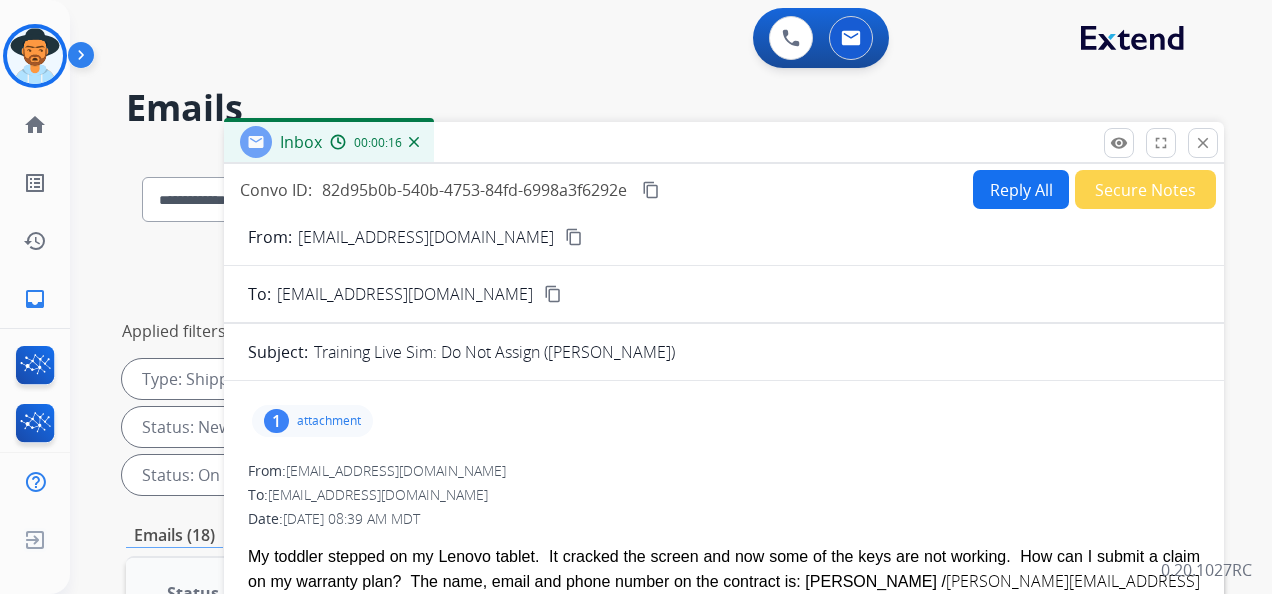 click on "Reply All" at bounding box center [1021, 189] 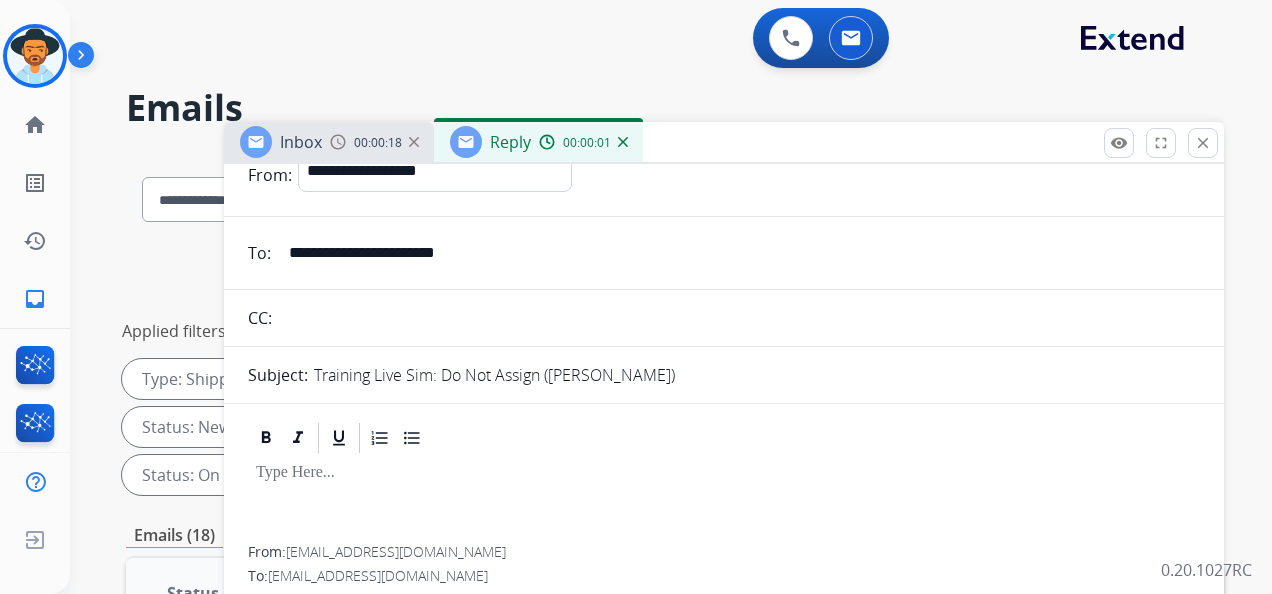 scroll, scrollTop: 200, scrollLeft: 0, axis: vertical 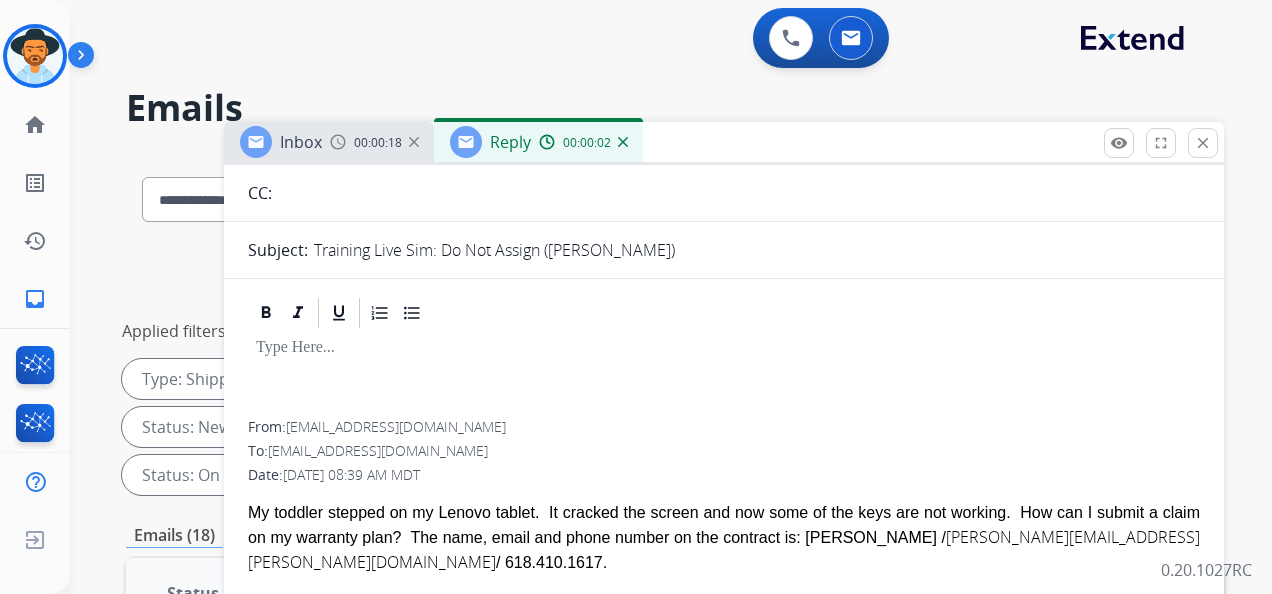 click at bounding box center (724, 348) 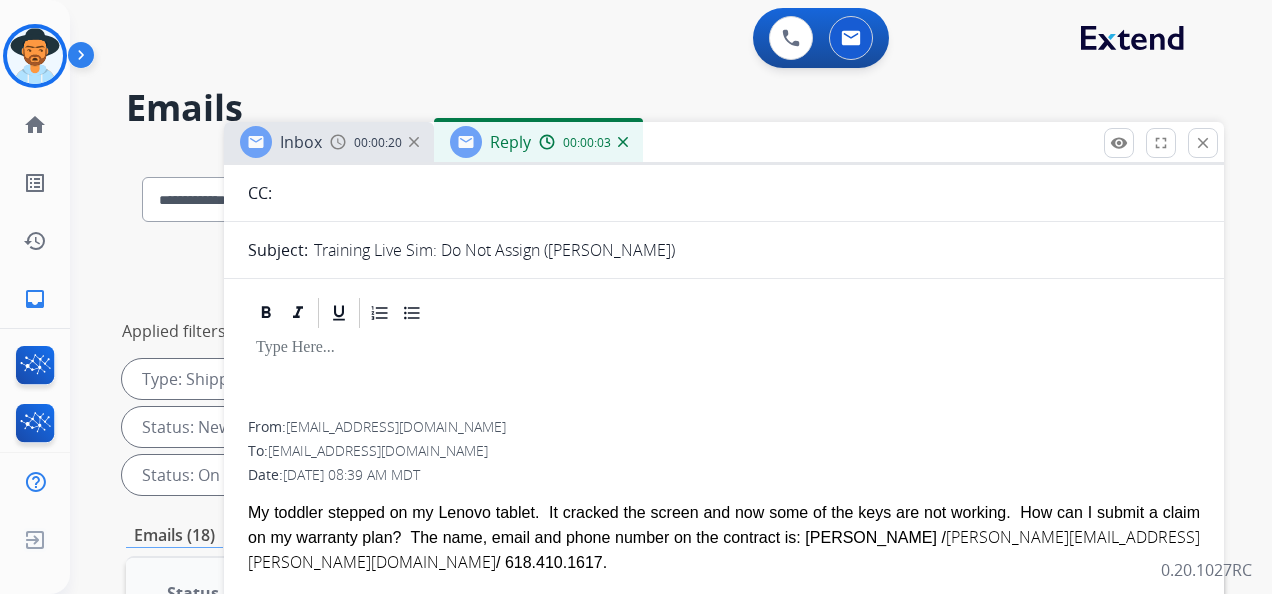 type 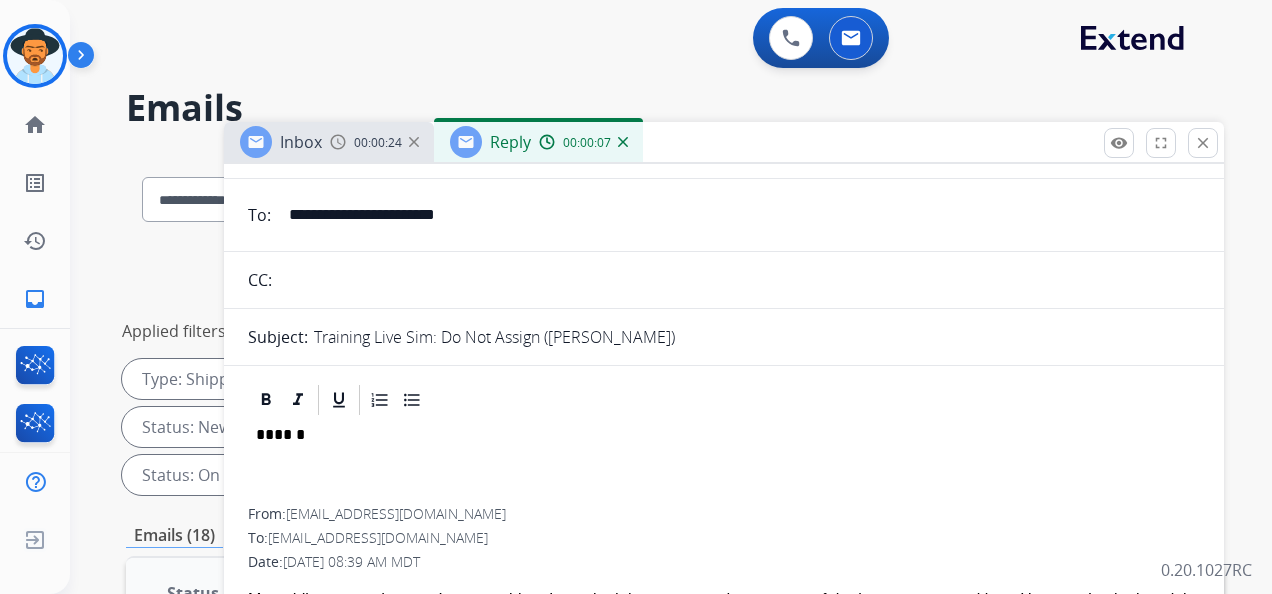 scroll, scrollTop: 0, scrollLeft: 0, axis: both 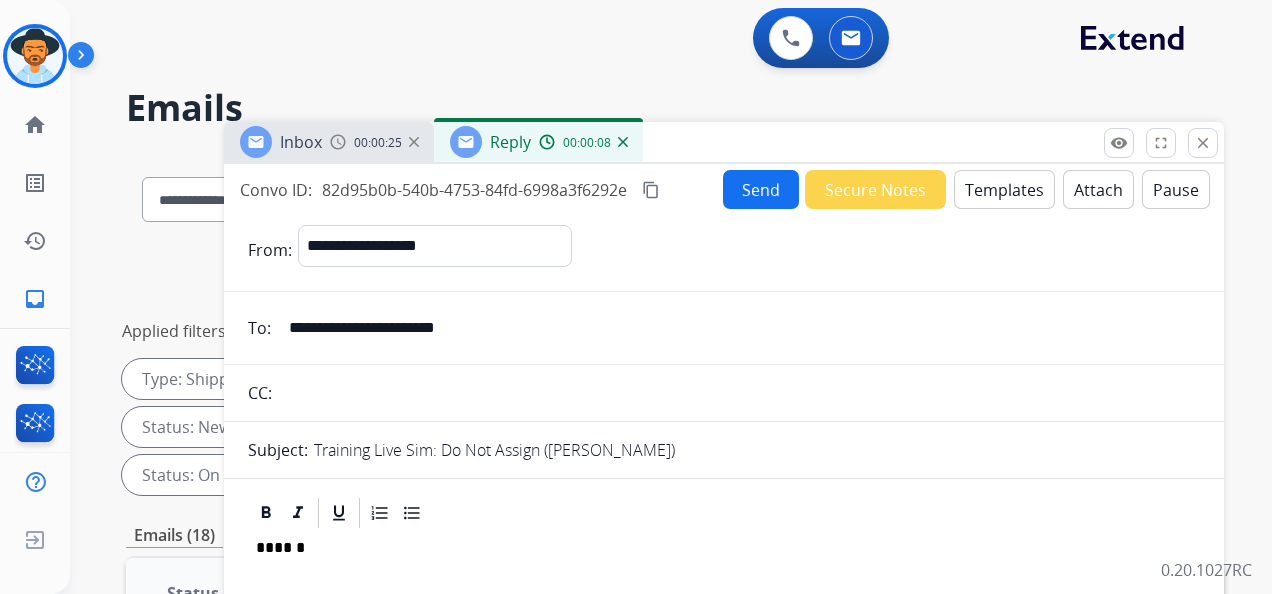 click on "Send" at bounding box center [761, 189] 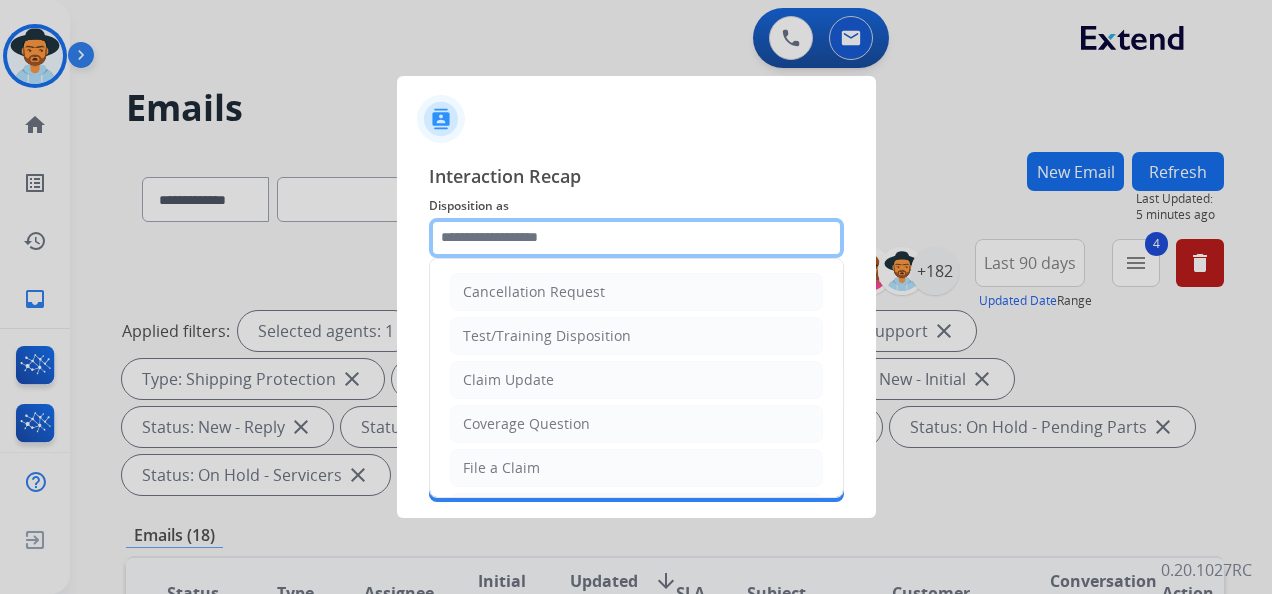 click 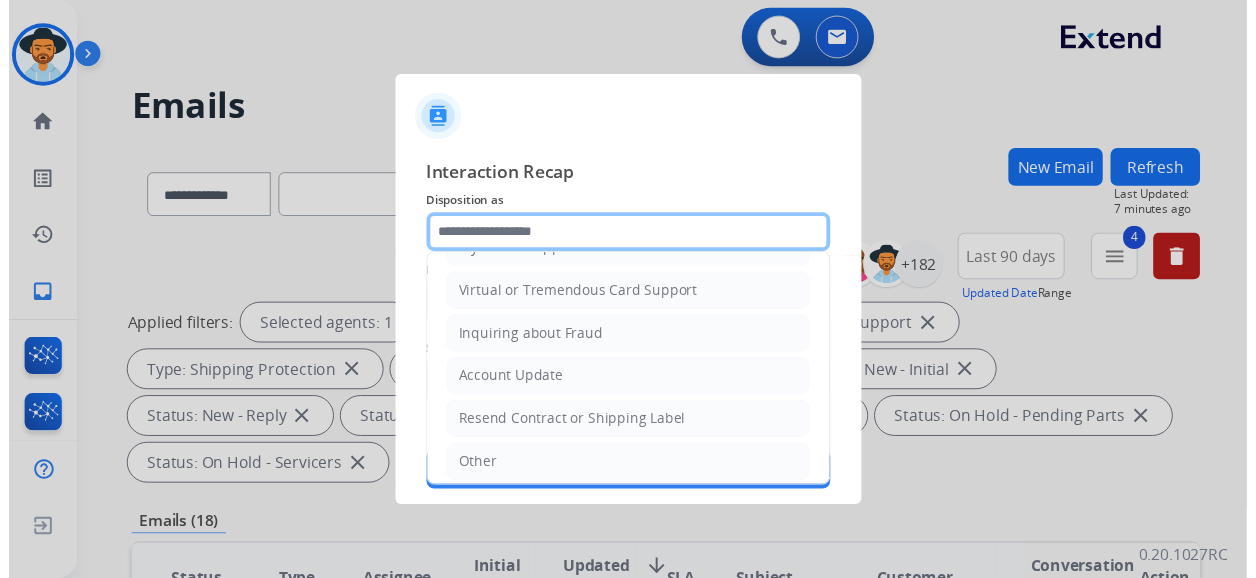 scroll, scrollTop: 303, scrollLeft: 0, axis: vertical 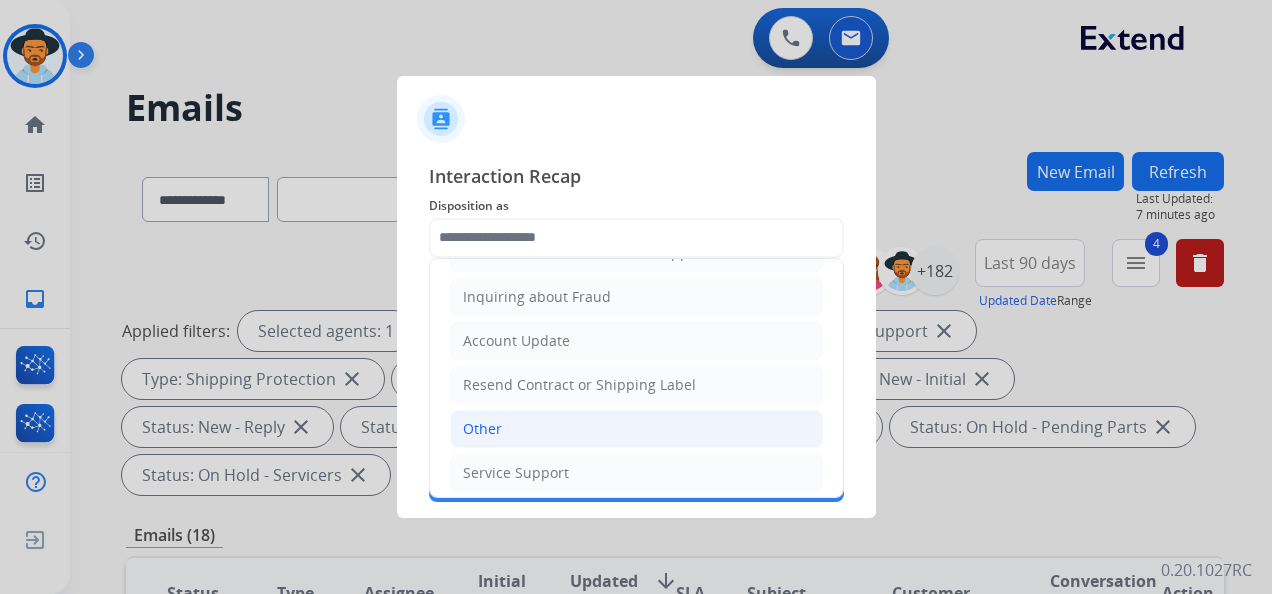 click on "Other" 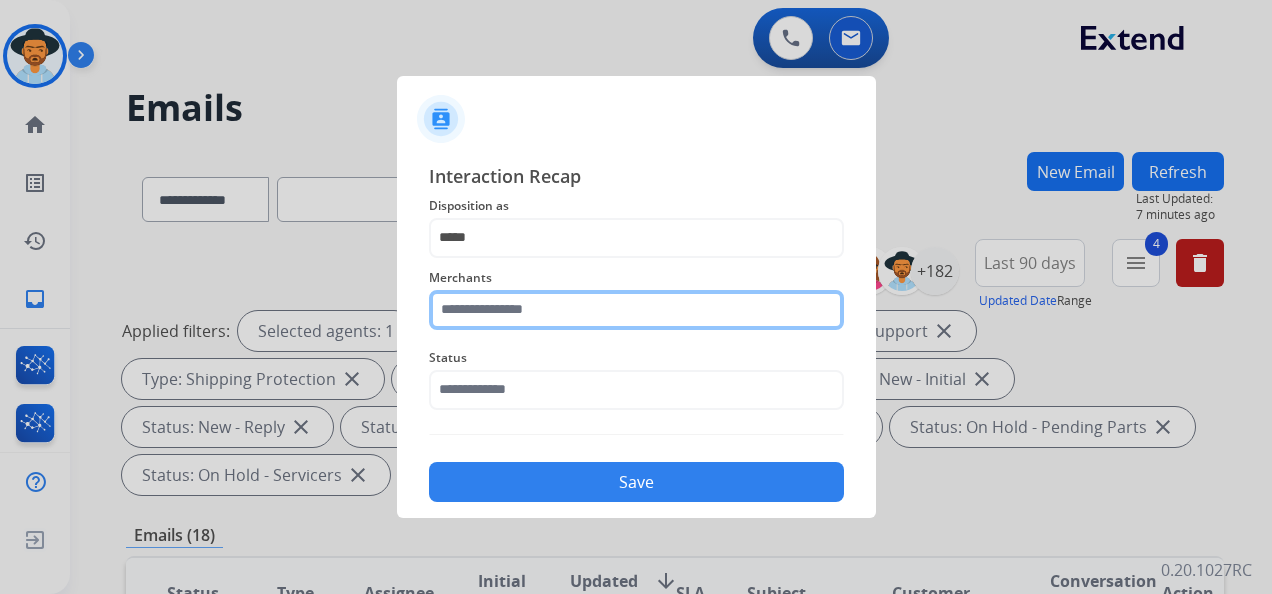 click 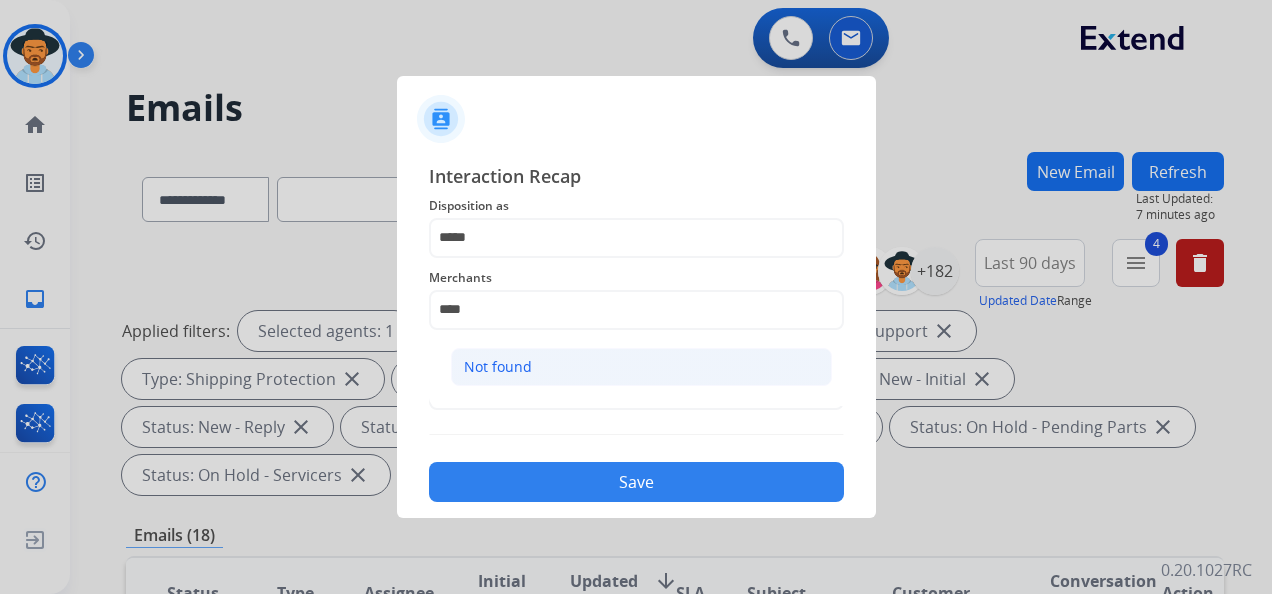 click on "Not found" 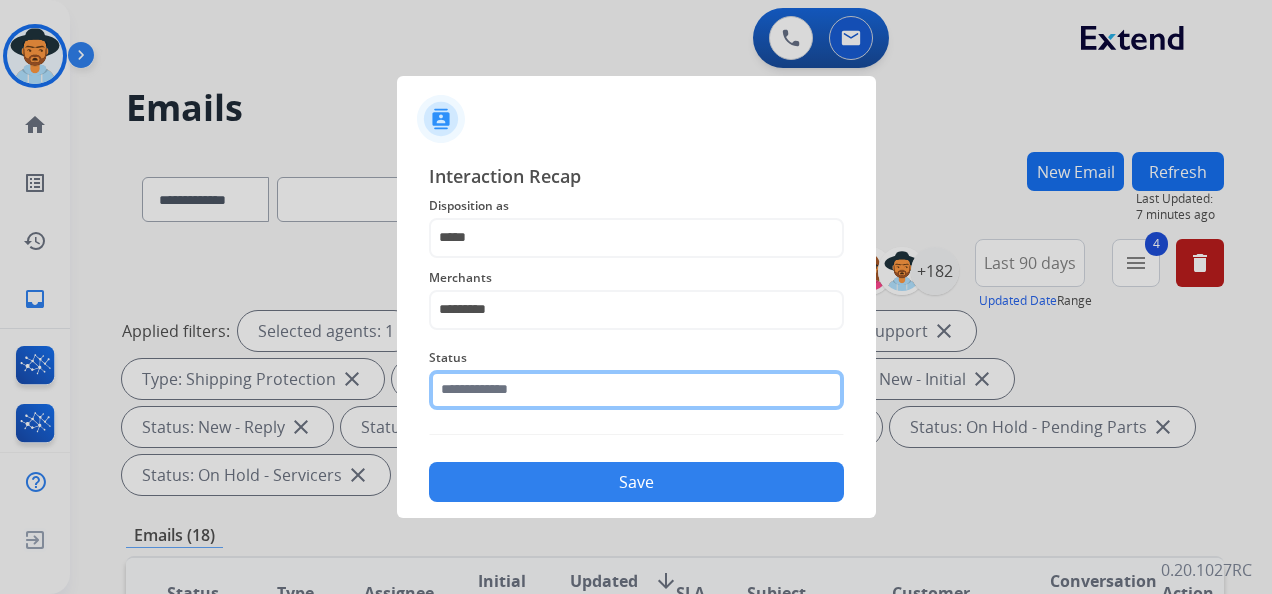 click 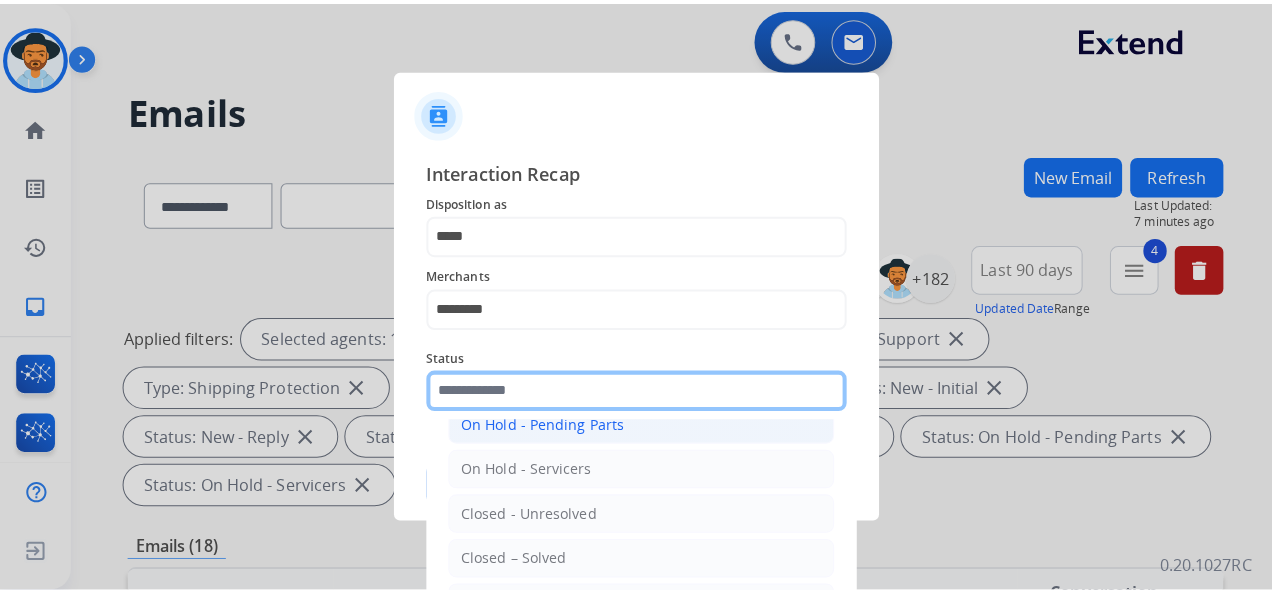 scroll, scrollTop: 114, scrollLeft: 0, axis: vertical 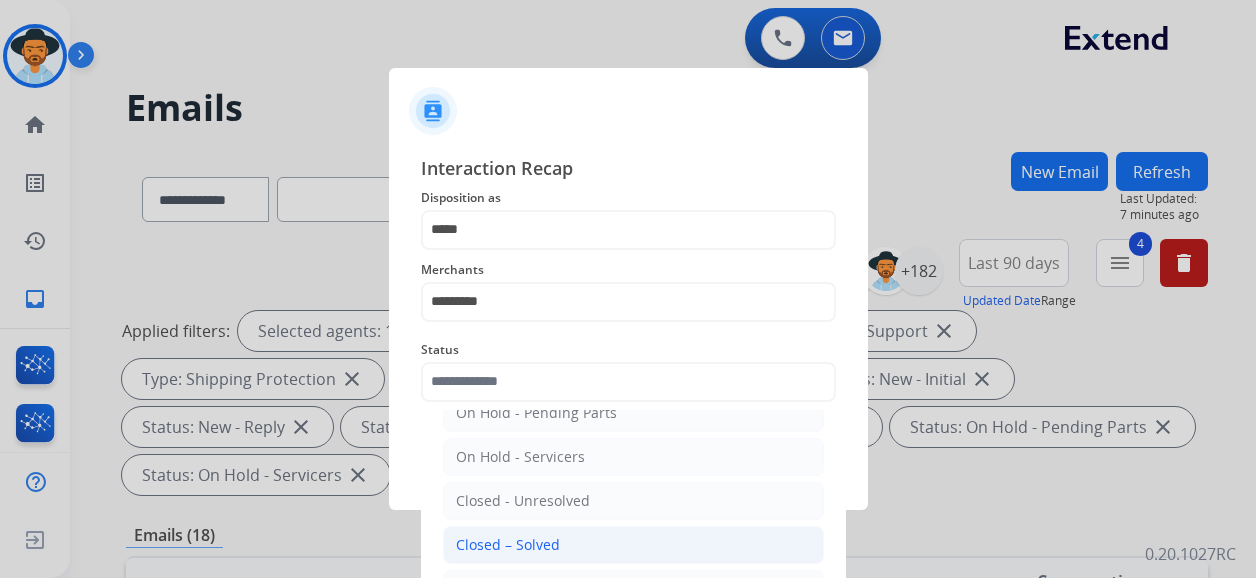 click on "Closed – Solved" 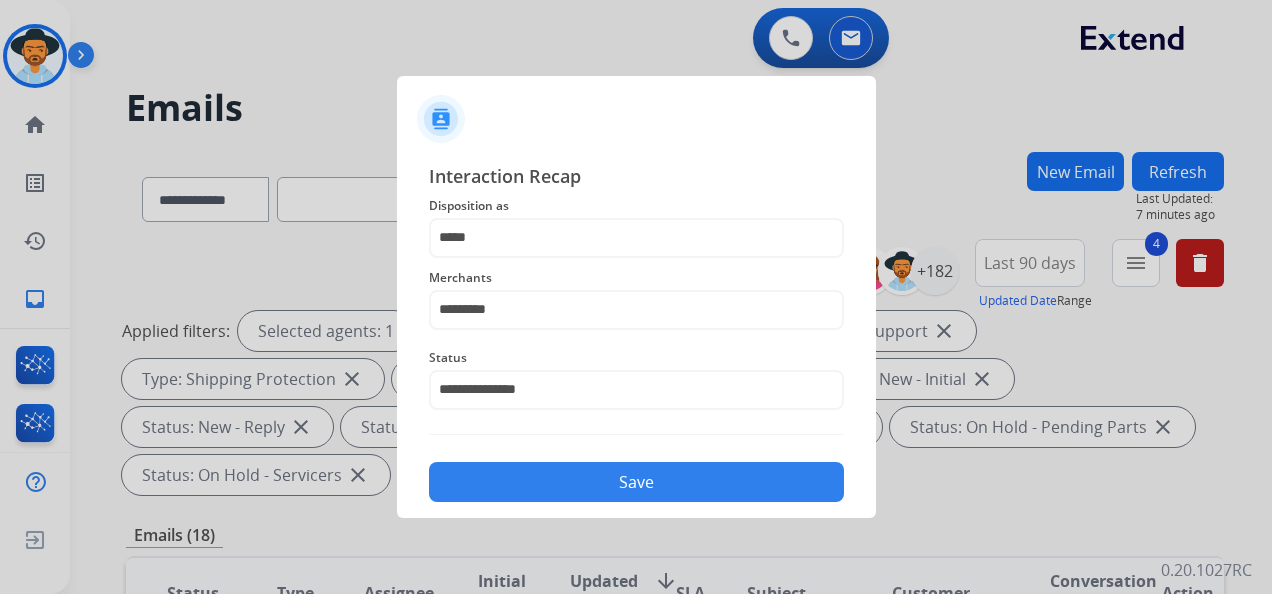 click on "Save" 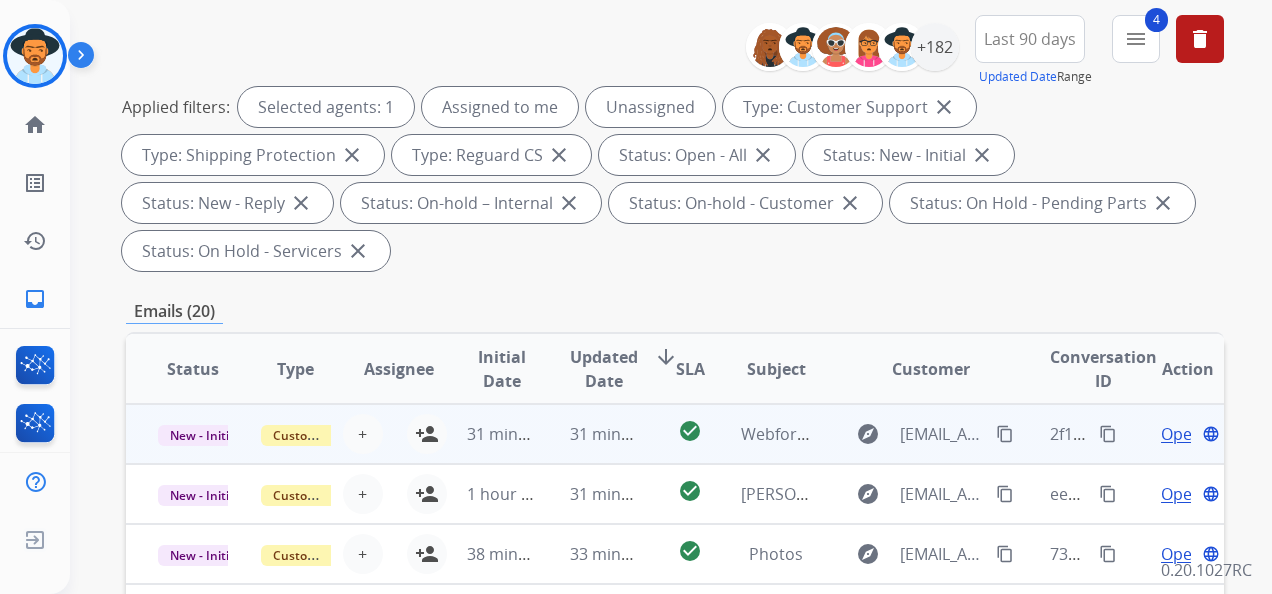 scroll, scrollTop: 0, scrollLeft: 0, axis: both 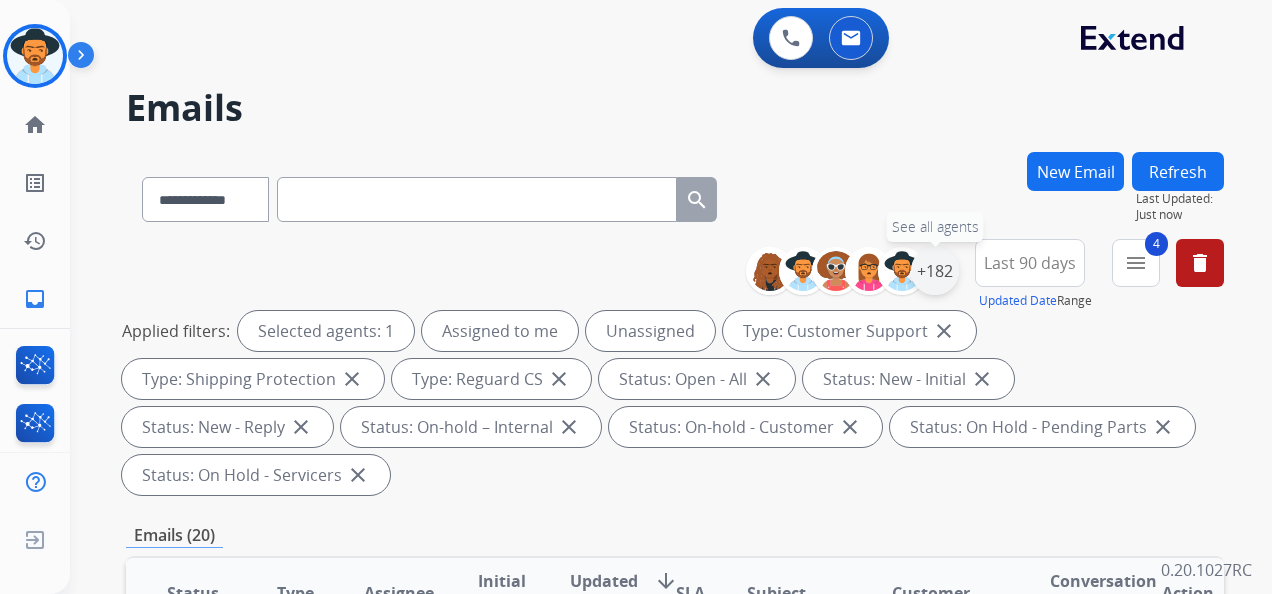 click on "+182" at bounding box center [935, 271] 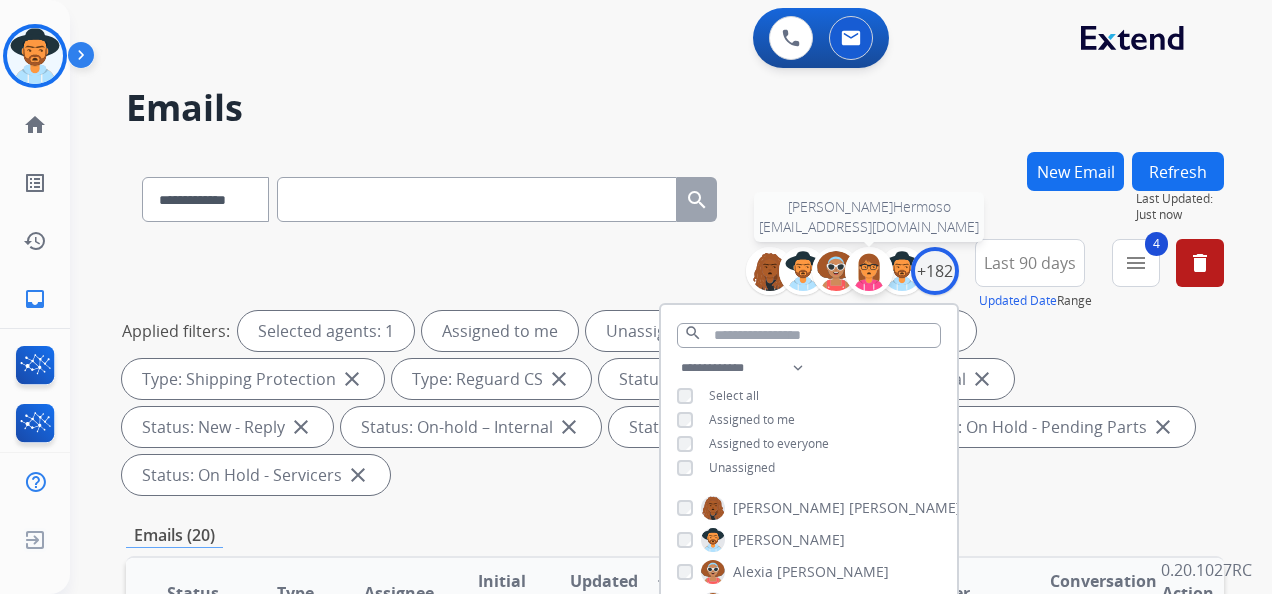 click at bounding box center [869, 271] 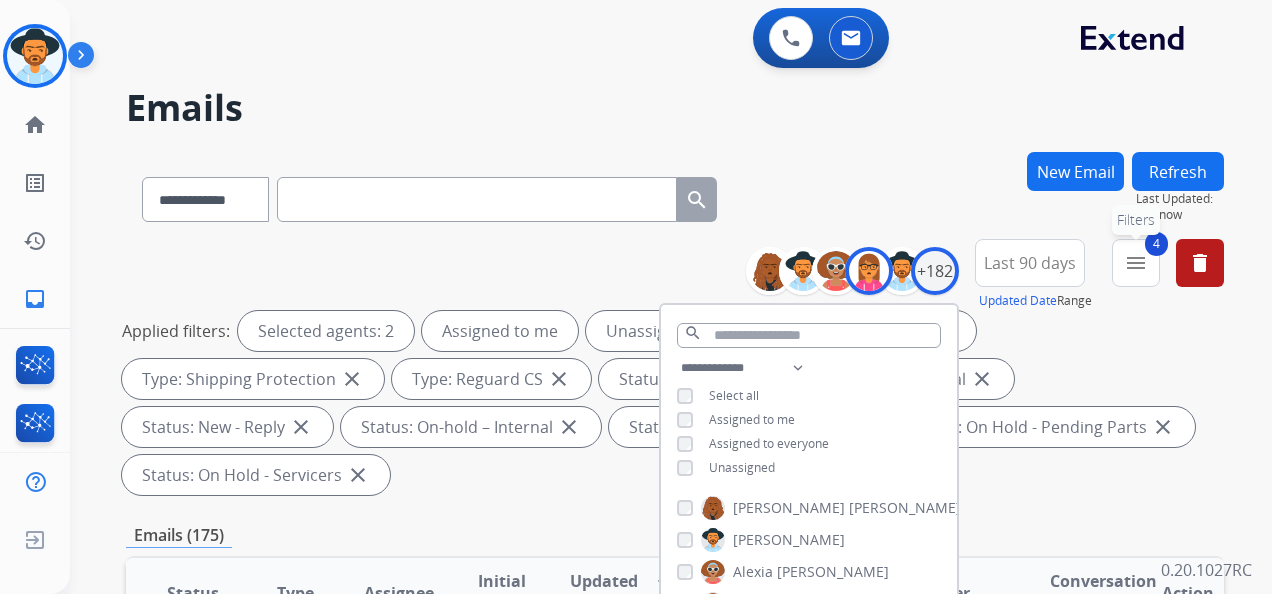 click on "menu" at bounding box center [1136, 263] 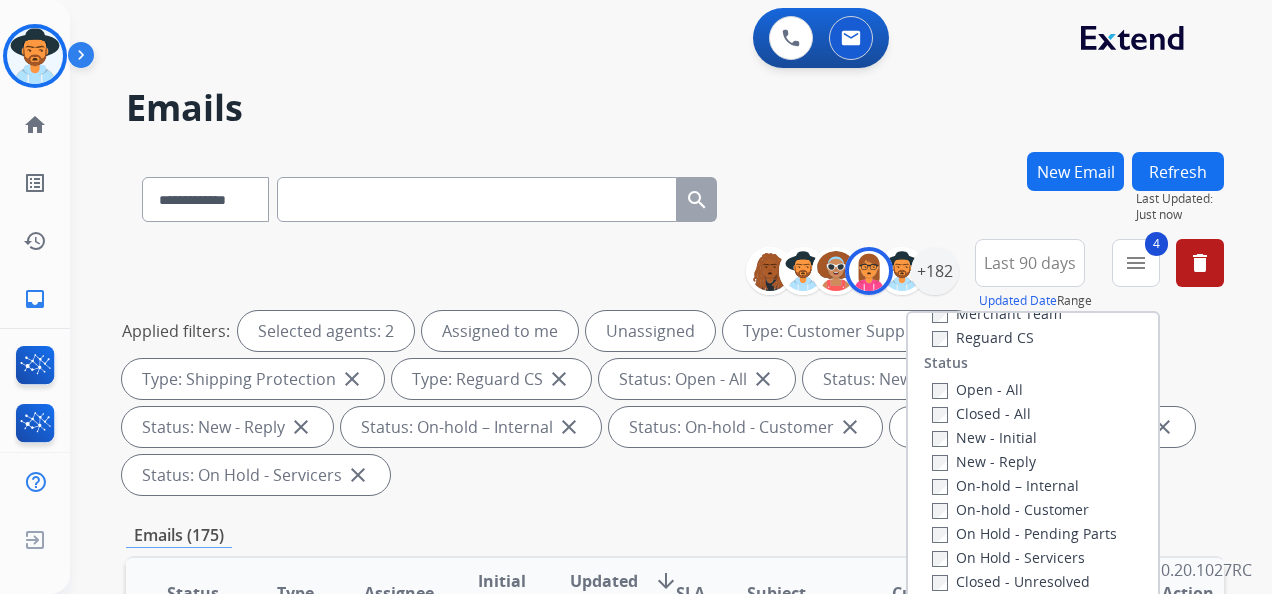 scroll, scrollTop: 300, scrollLeft: 0, axis: vertical 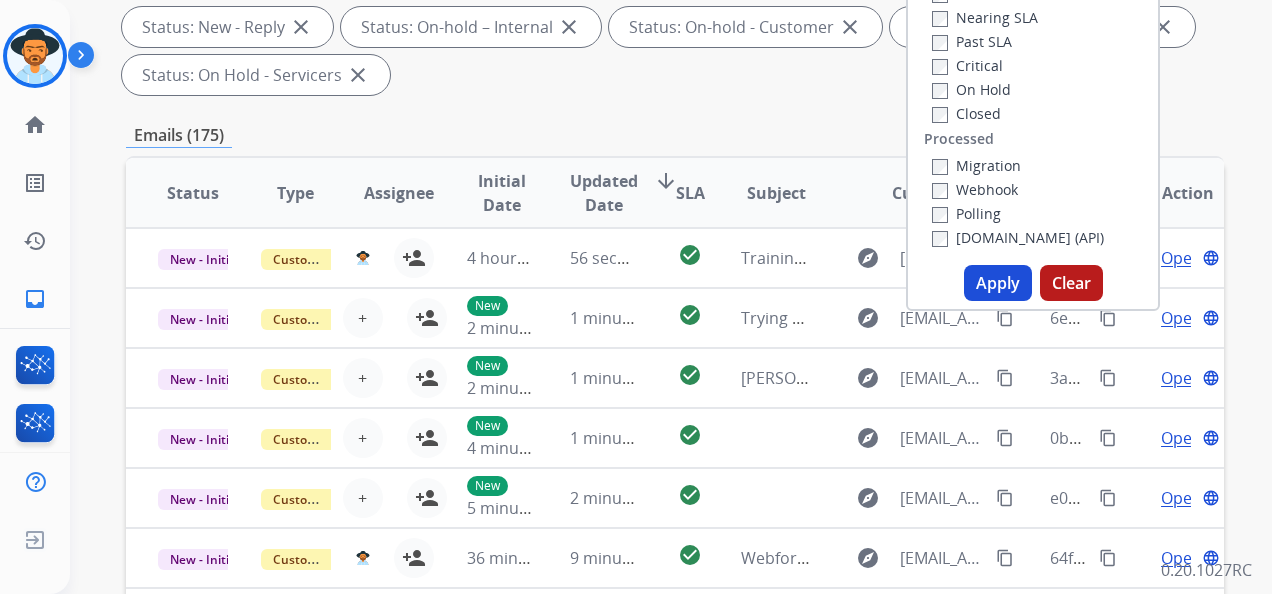 click on "Apply" at bounding box center [998, 283] 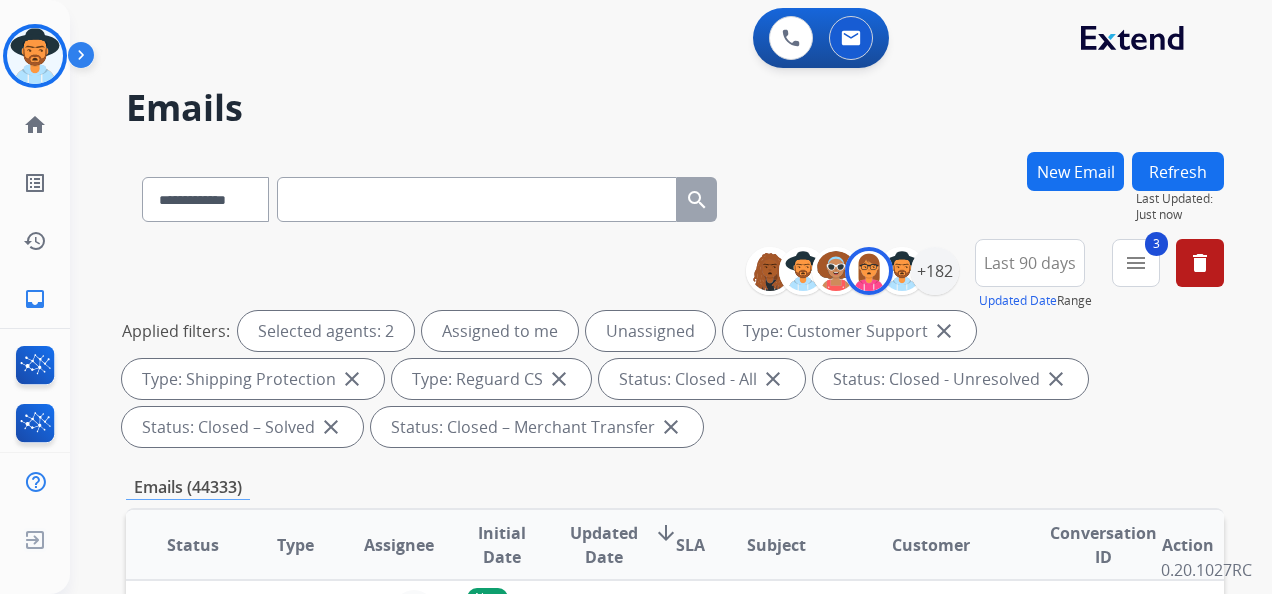 scroll, scrollTop: 200, scrollLeft: 0, axis: vertical 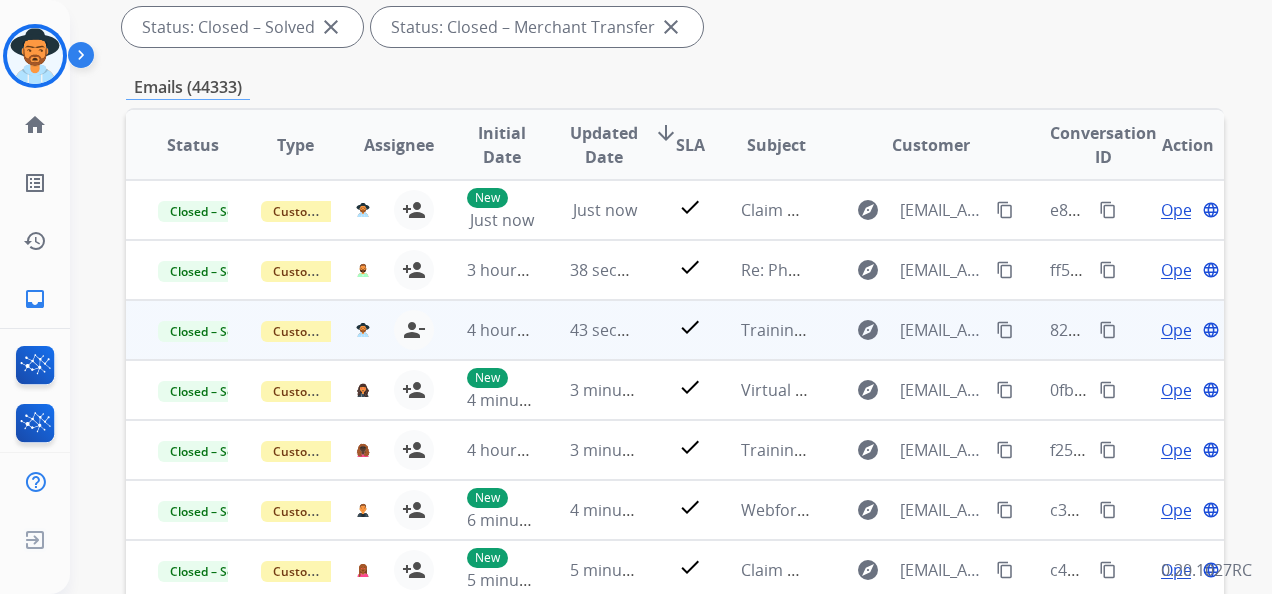 click on "Open" at bounding box center (1181, 330) 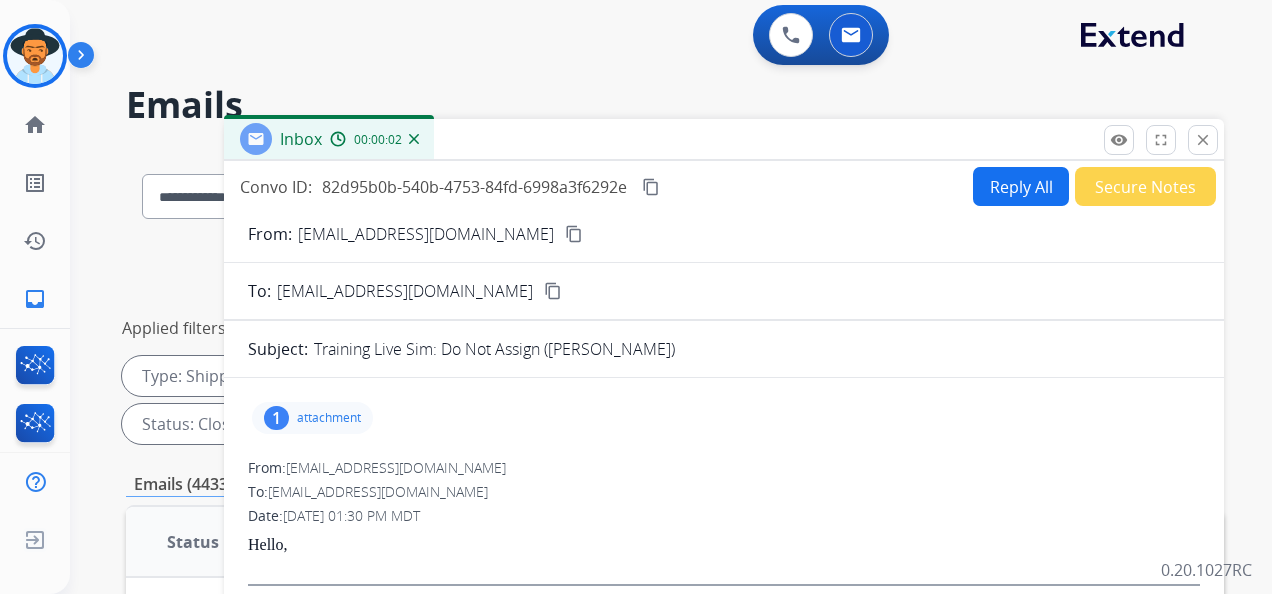 scroll, scrollTop: 0, scrollLeft: 0, axis: both 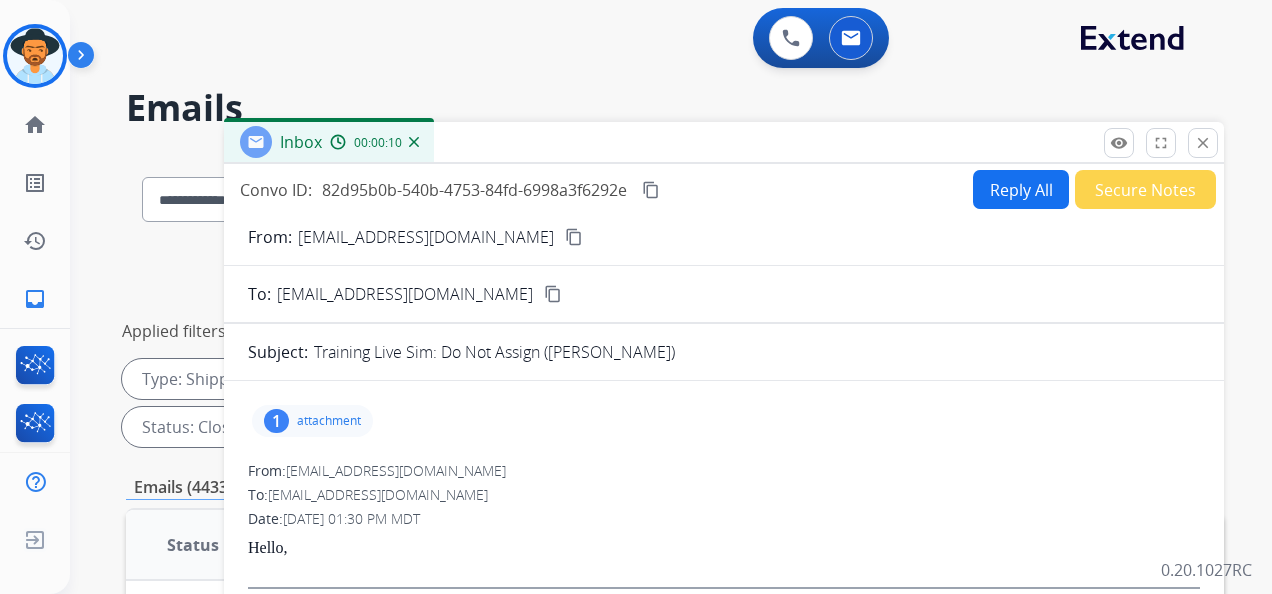 click on "Reply All" at bounding box center (1021, 189) 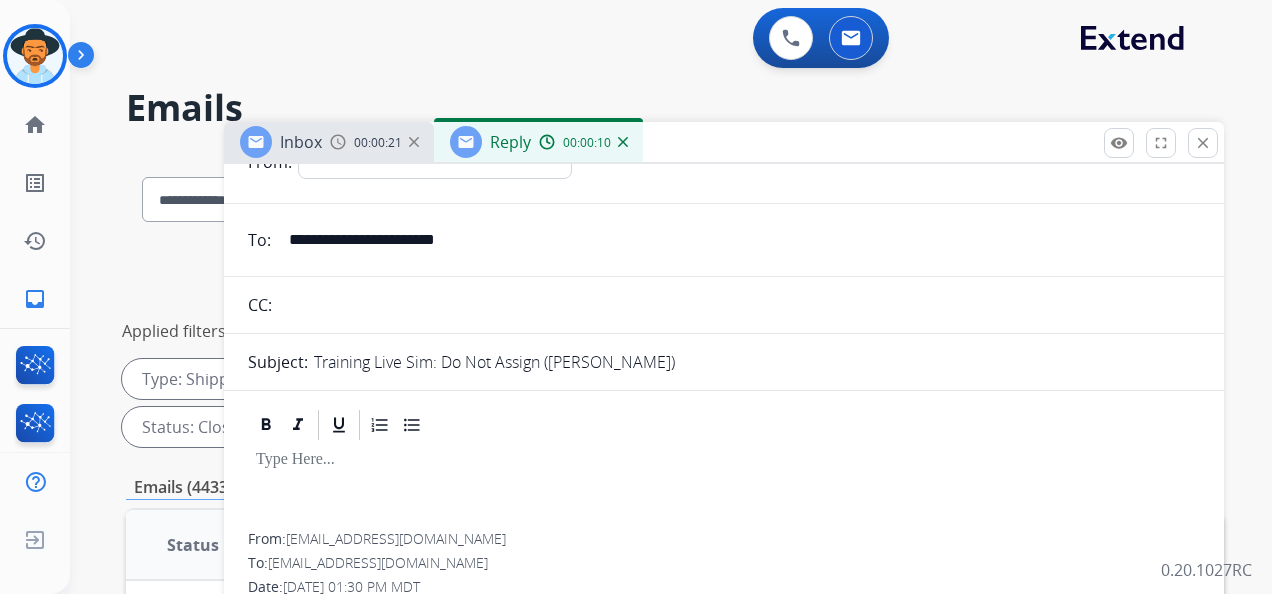 scroll, scrollTop: 0, scrollLeft: 0, axis: both 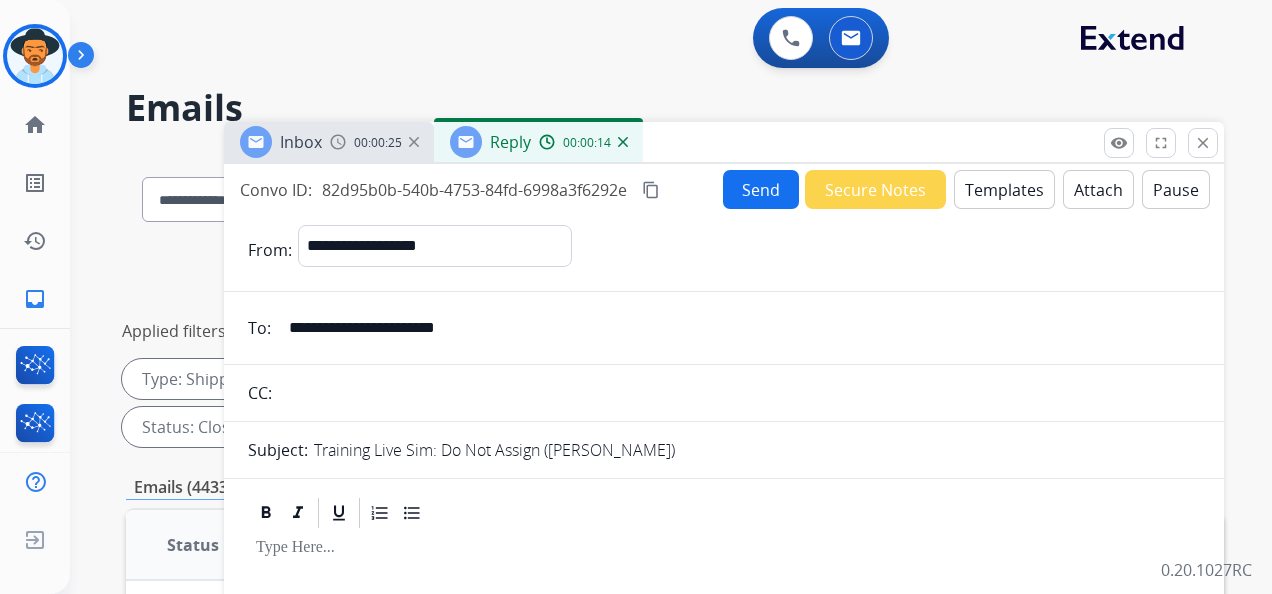 click on "Templates" at bounding box center (1004, 189) 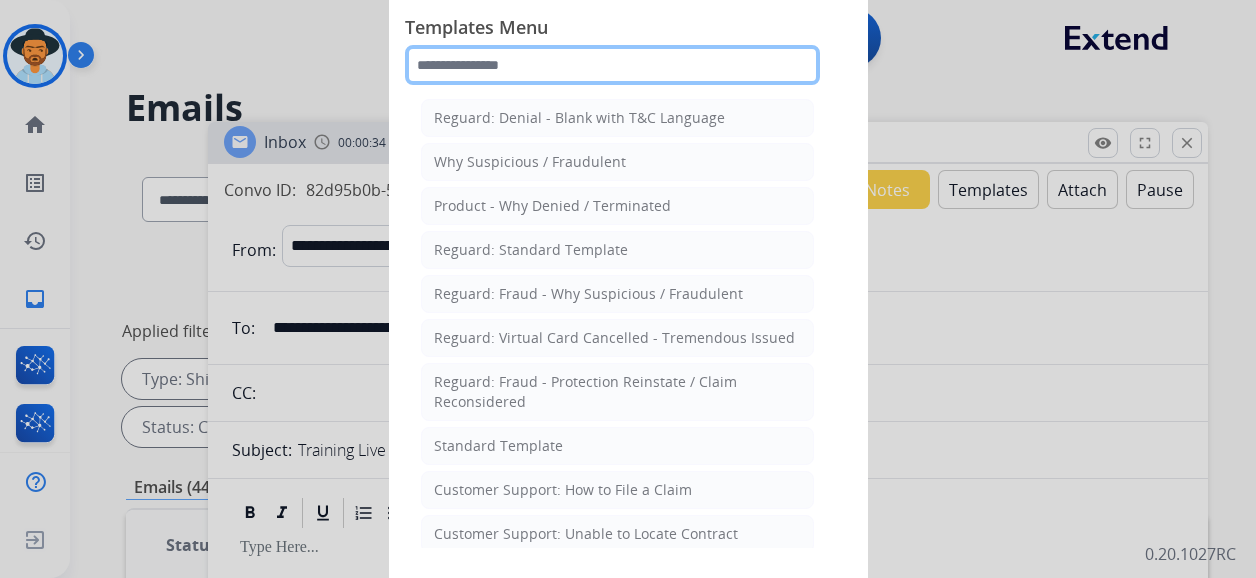 click 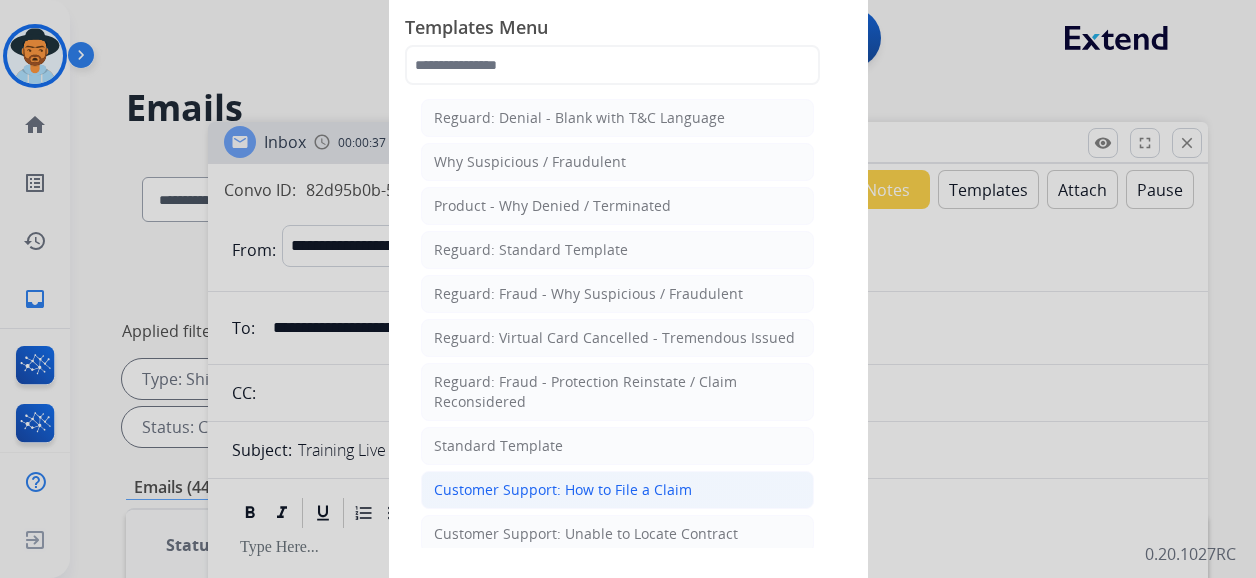 click on "Customer Support: How to File a Claim" 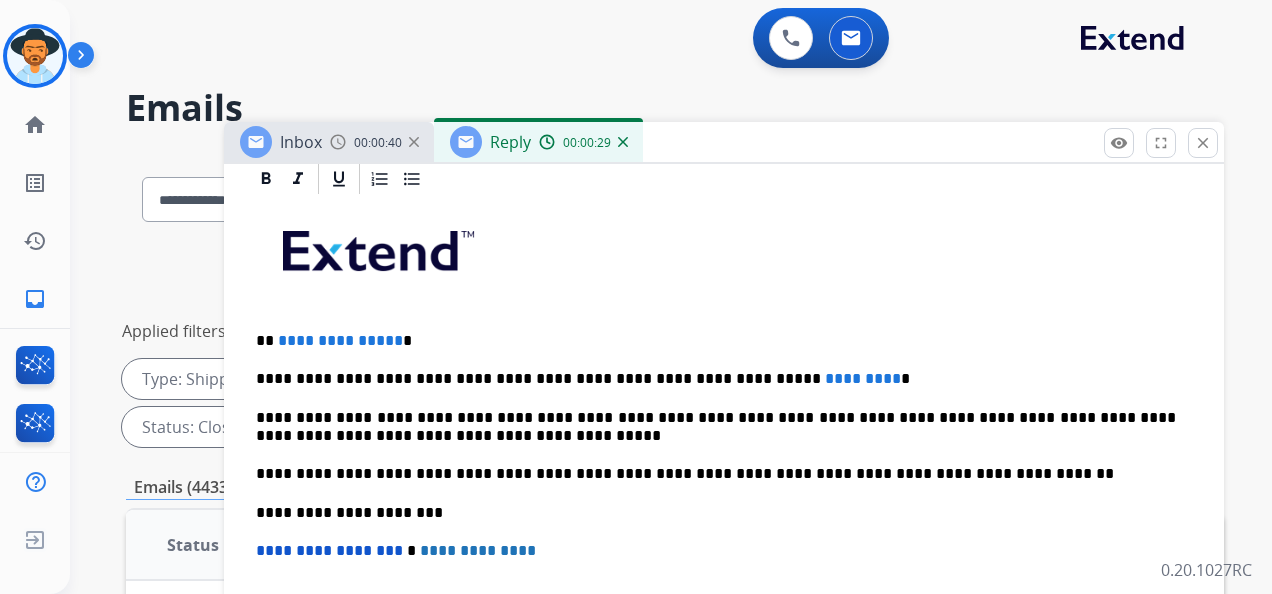 scroll, scrollTop: 500, scrollLeft: 0, axis: vertical 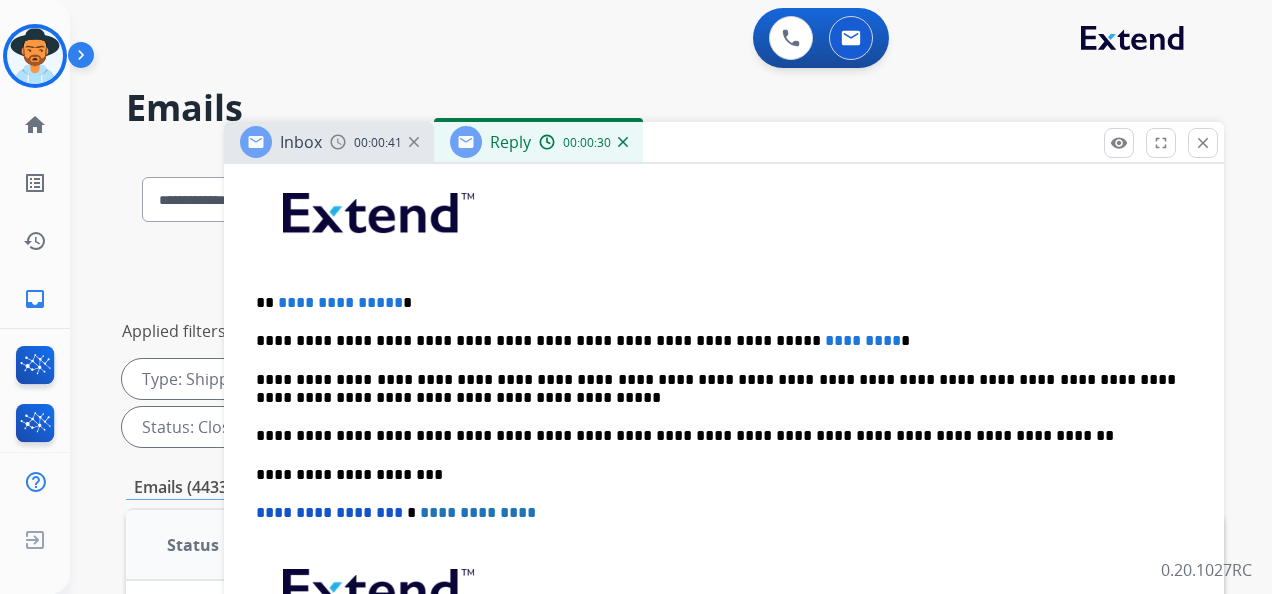 click on "**********" at bounding box center [340, 302] 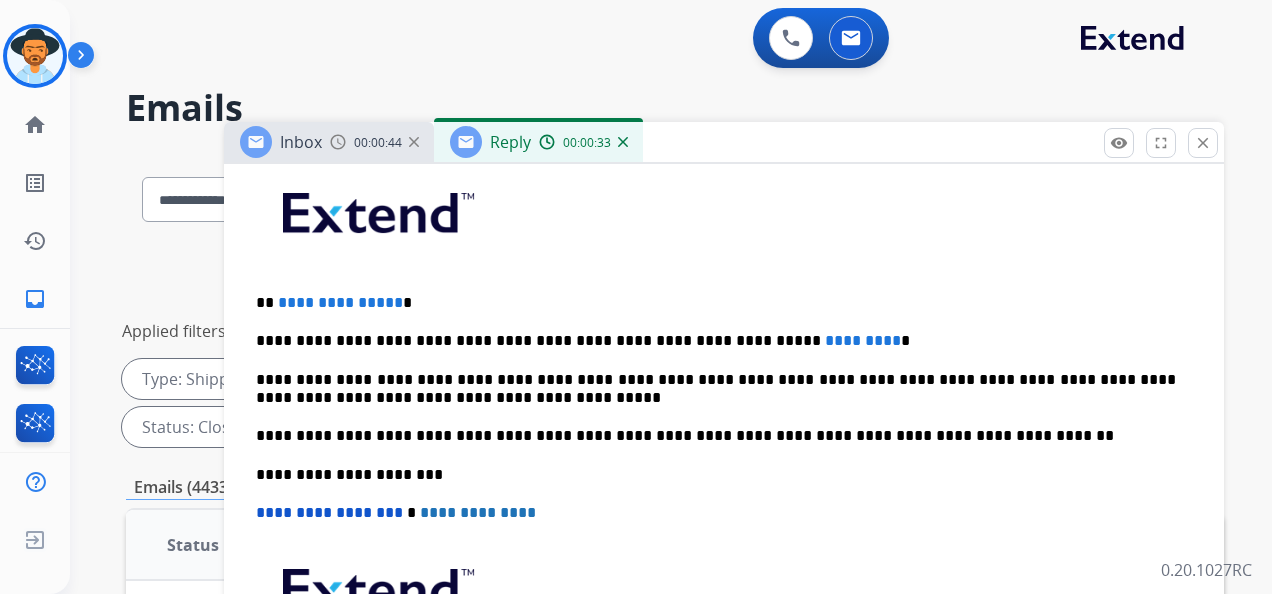 type 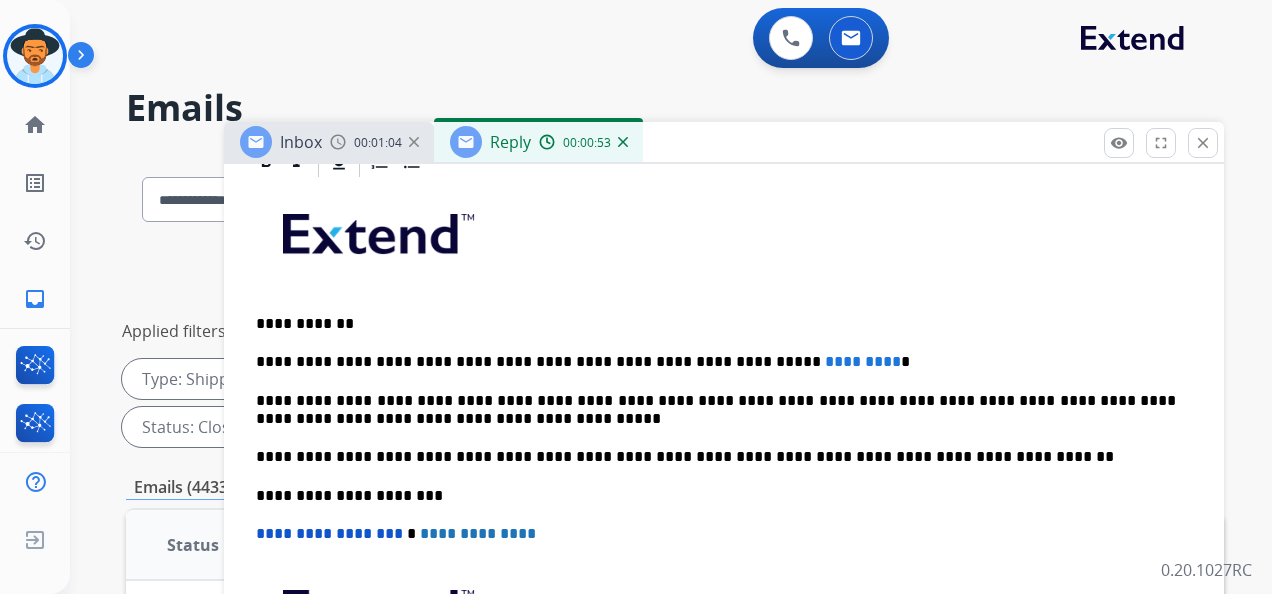 scroll, scrollTop: 500, scrollLeft: 0, axis: vertical 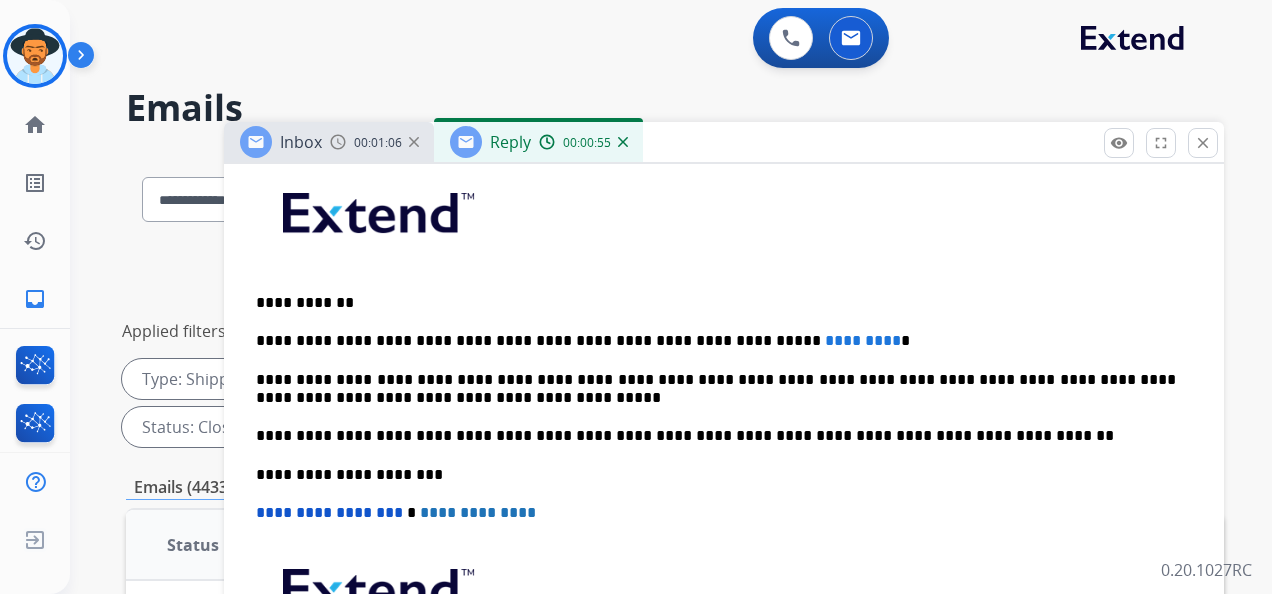 click on "*********" at bounding box center [863, 340] 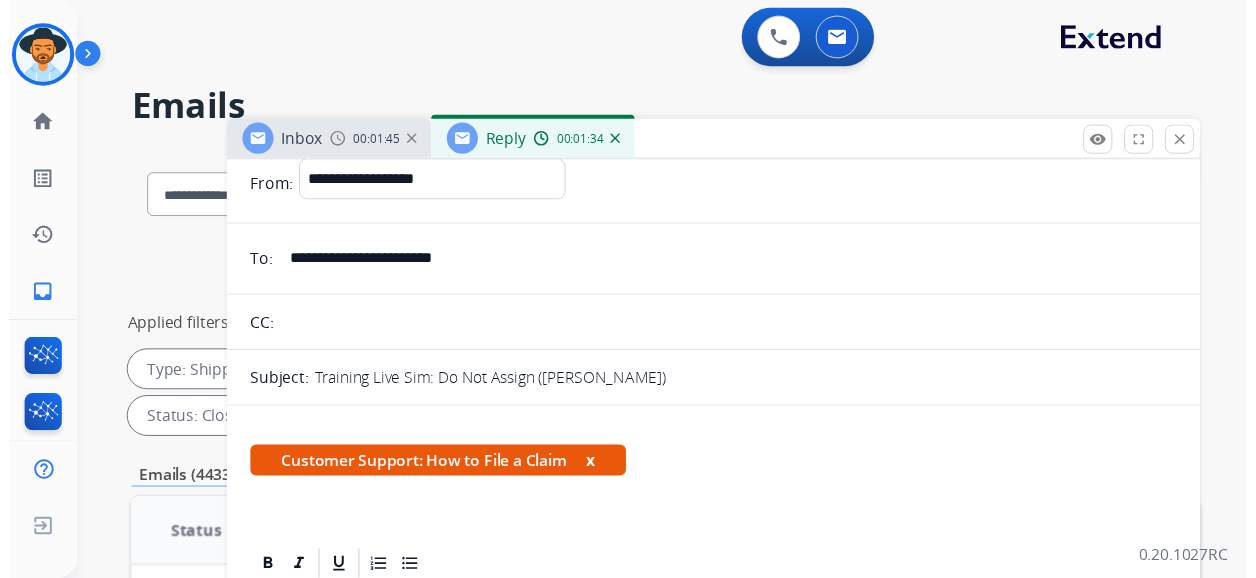 scroll, scrollTop: 0, scrollLeft: 0, axis: both 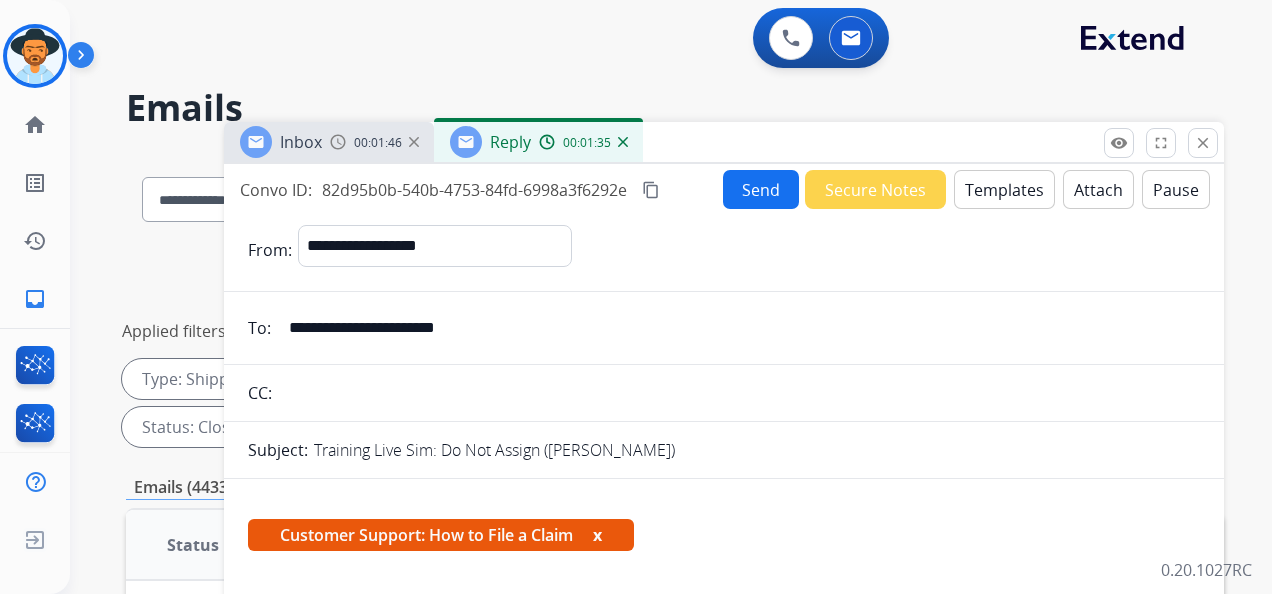 click on "Send" at bounding box center (761, 189) 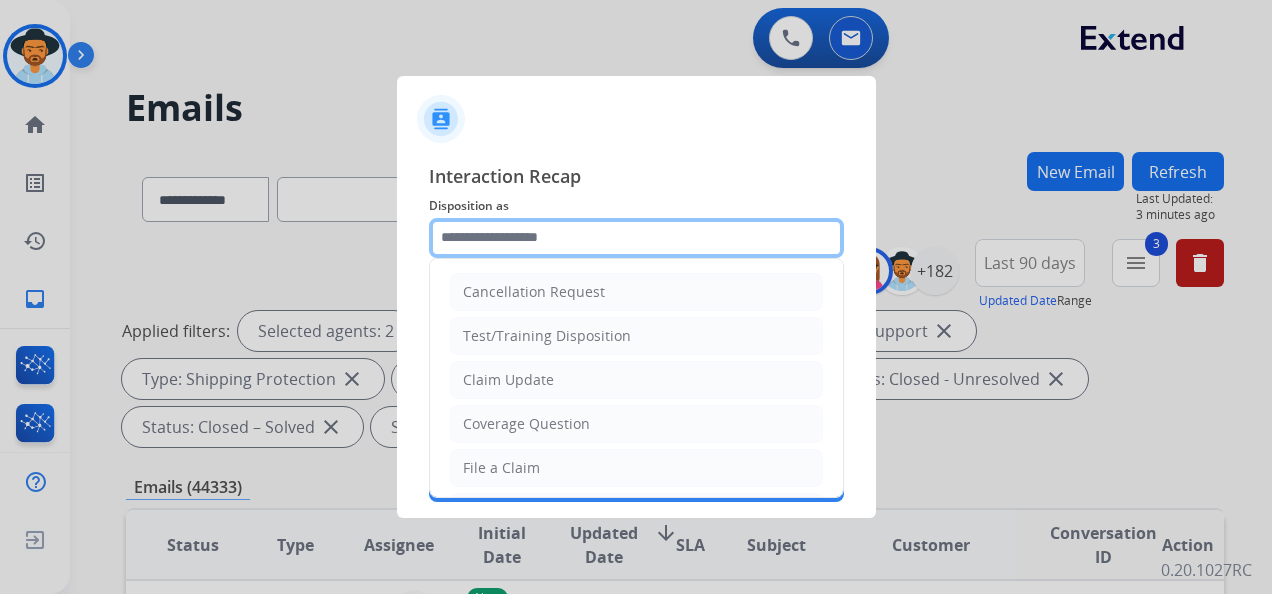 click 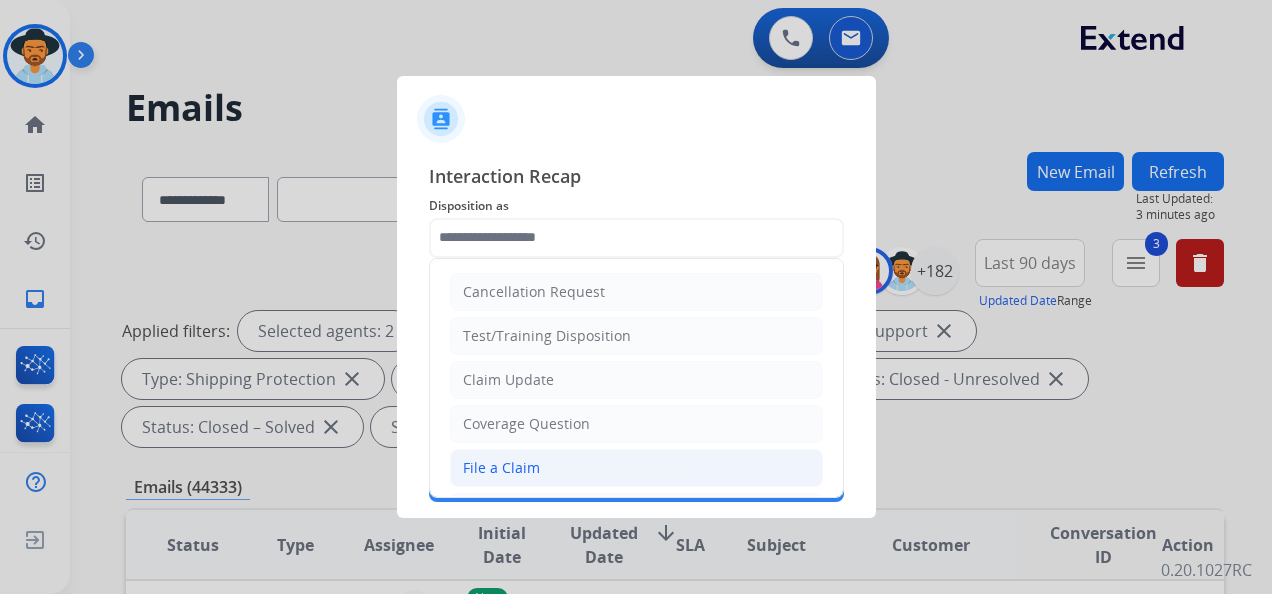 click on "File a Claim" 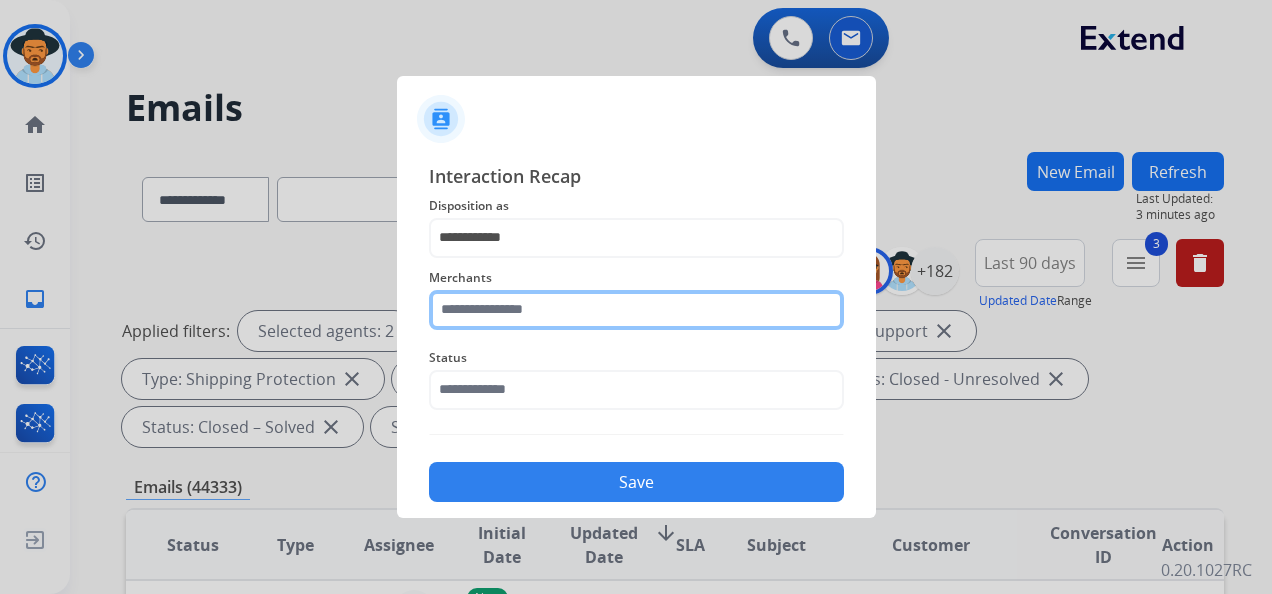 click on "Merchants" 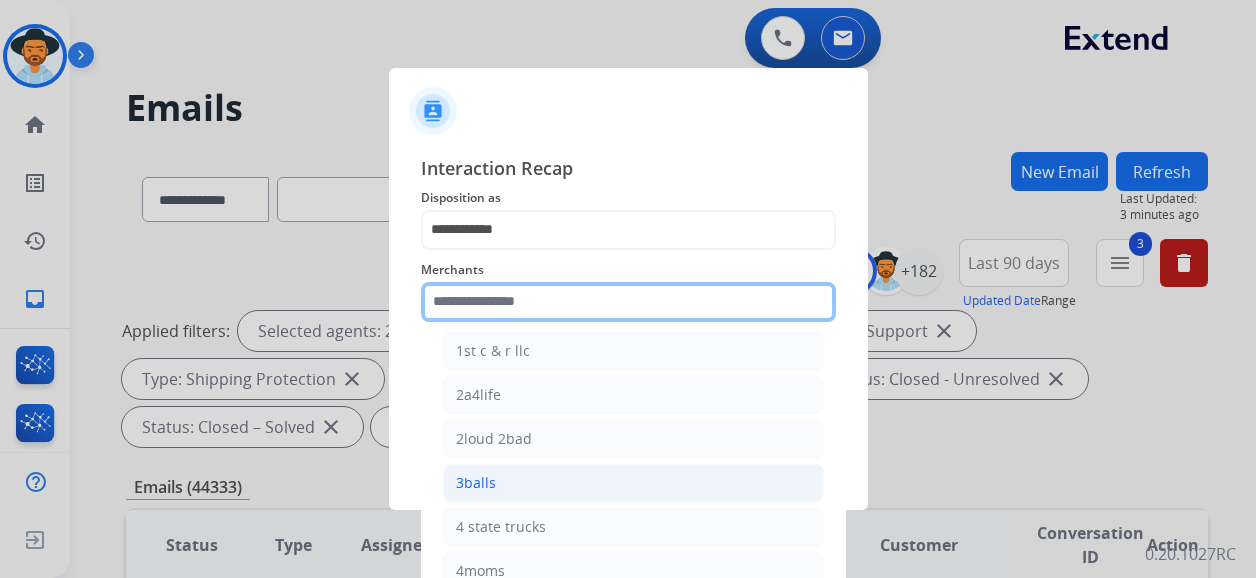 scroll, scrollTop: 200, scrollLeft: 0, axis: vertical 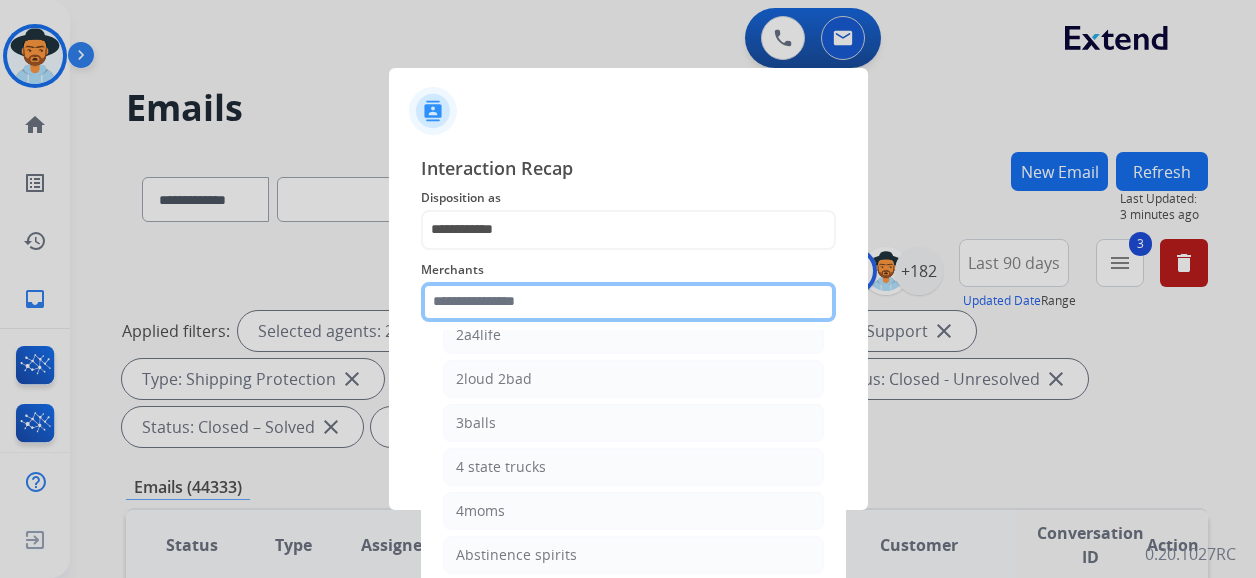 click 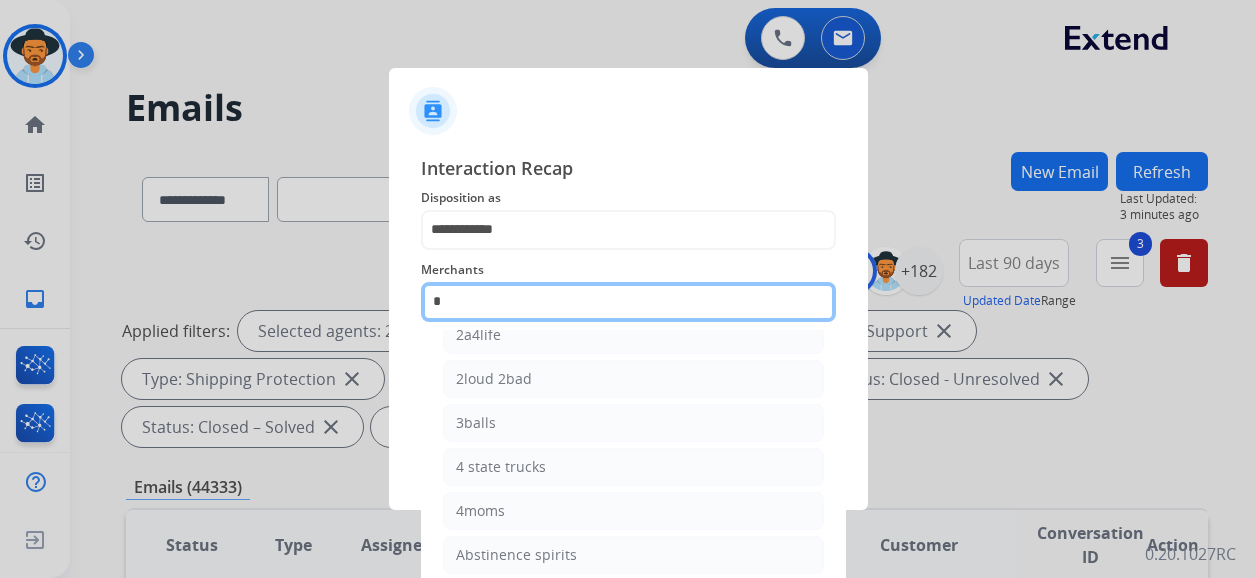 scroll, scrollTop: 0, scrollLeft: 0, axis: both 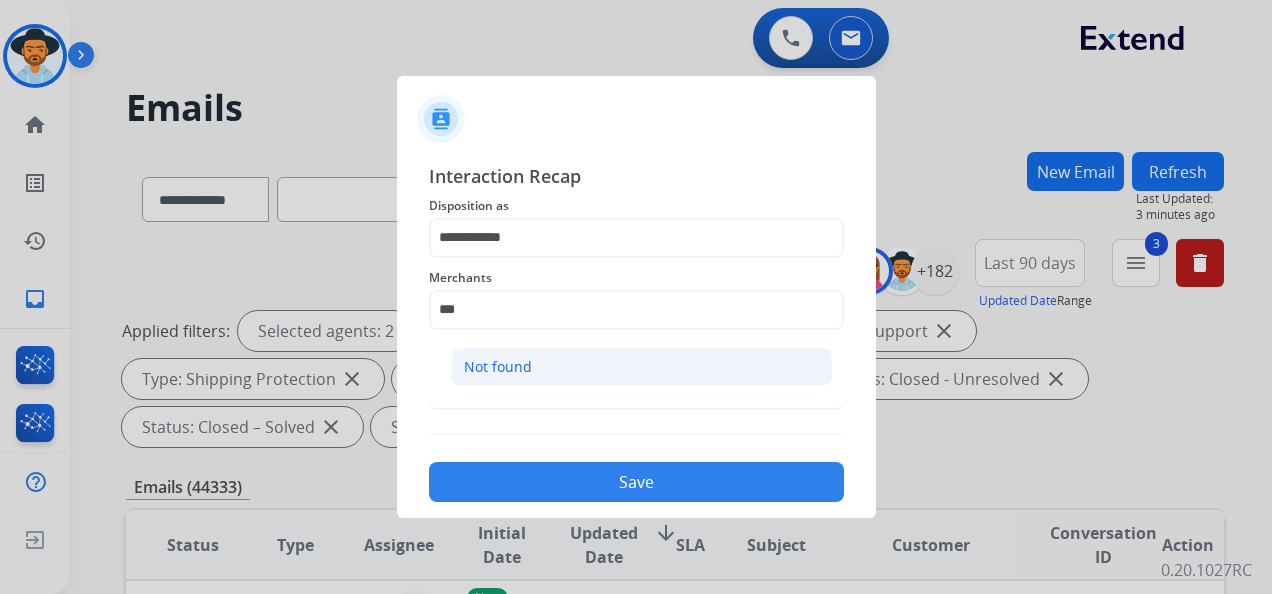 click on "Not found" 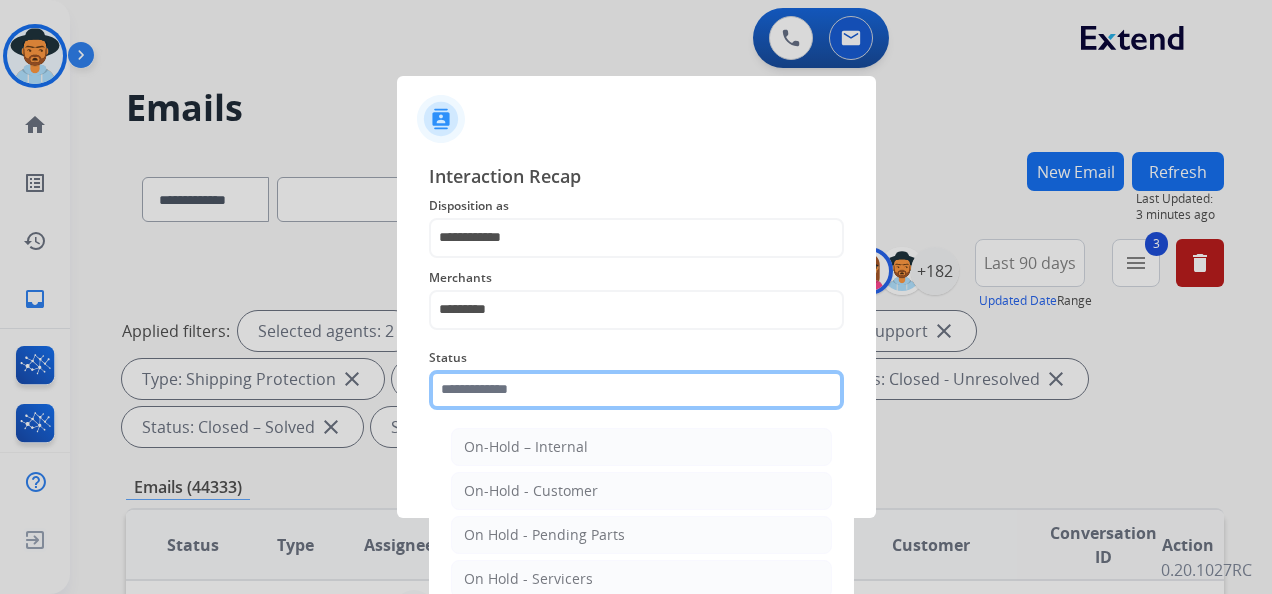 click 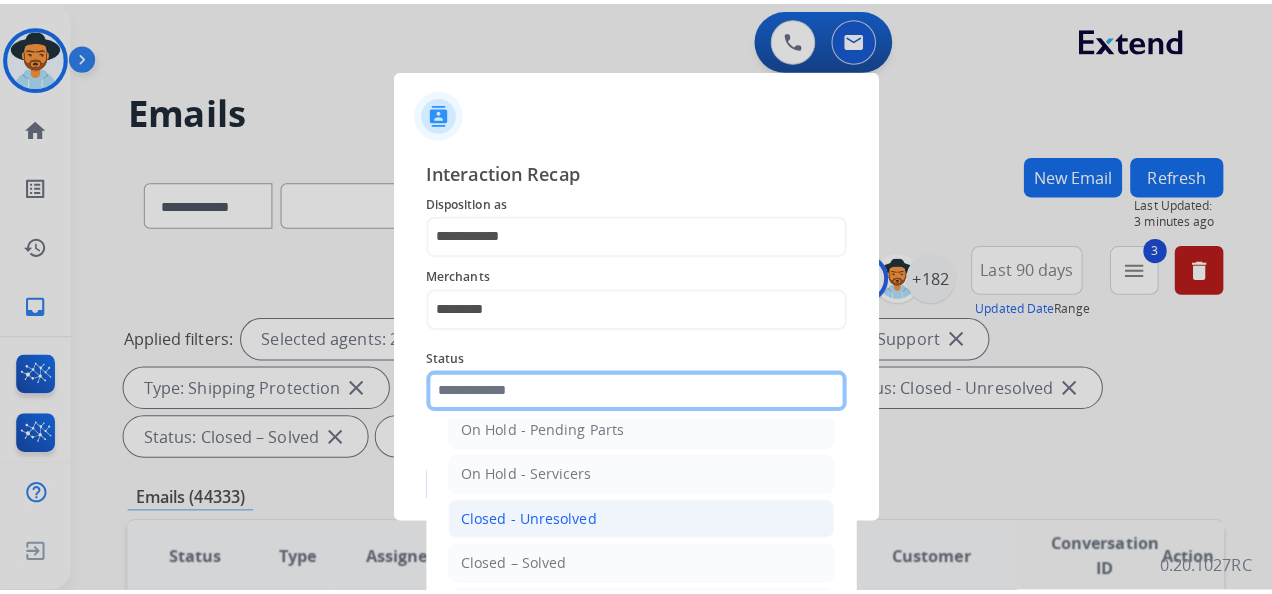 scroll, scrollTop: 114, scrollLeft: 0, axis: vertical 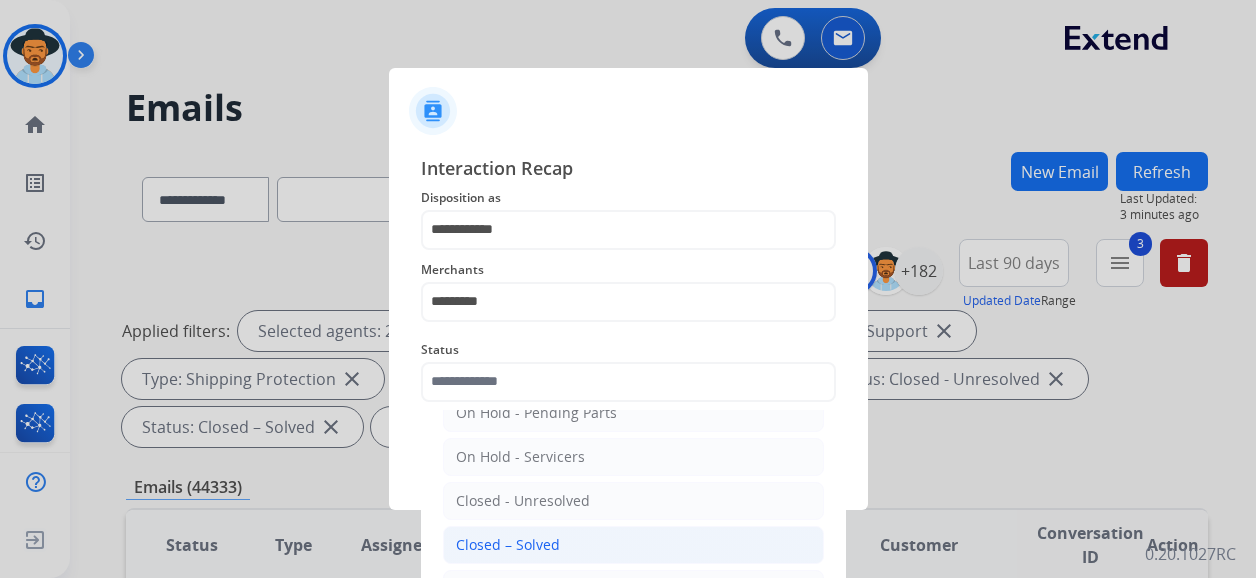 click on "Closed – Solved" 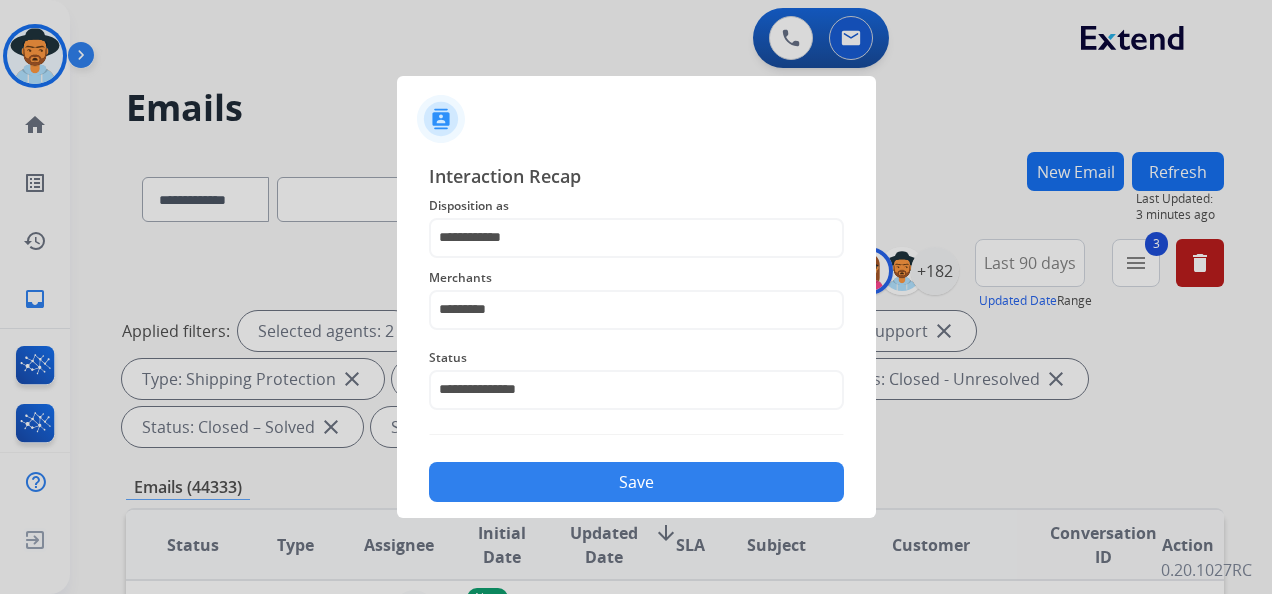 click on "Save" 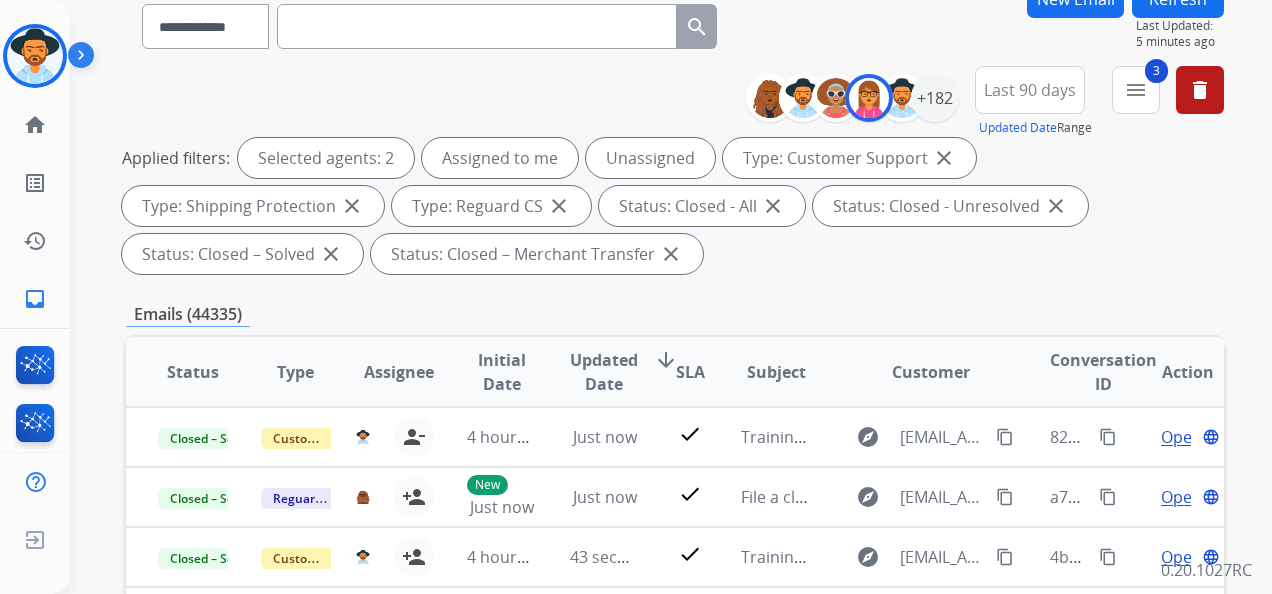 scroll, scrollTop: 200, scrollLeft: 0, axis: vertical 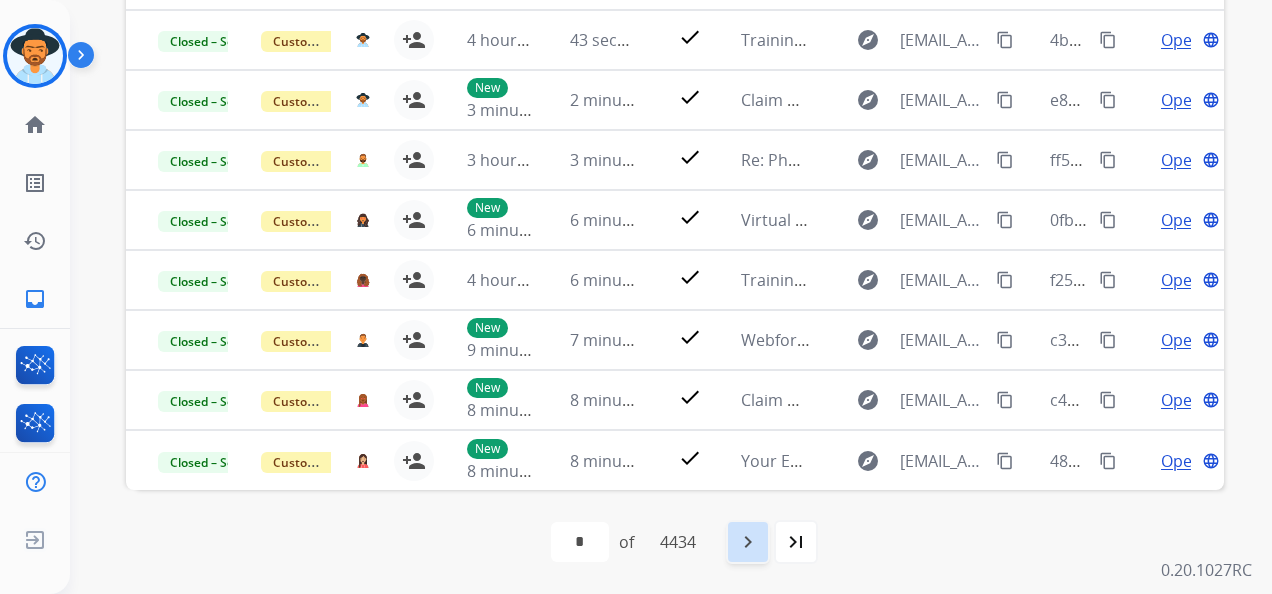 click on "navigate_next" at bounding box center (748, 542) 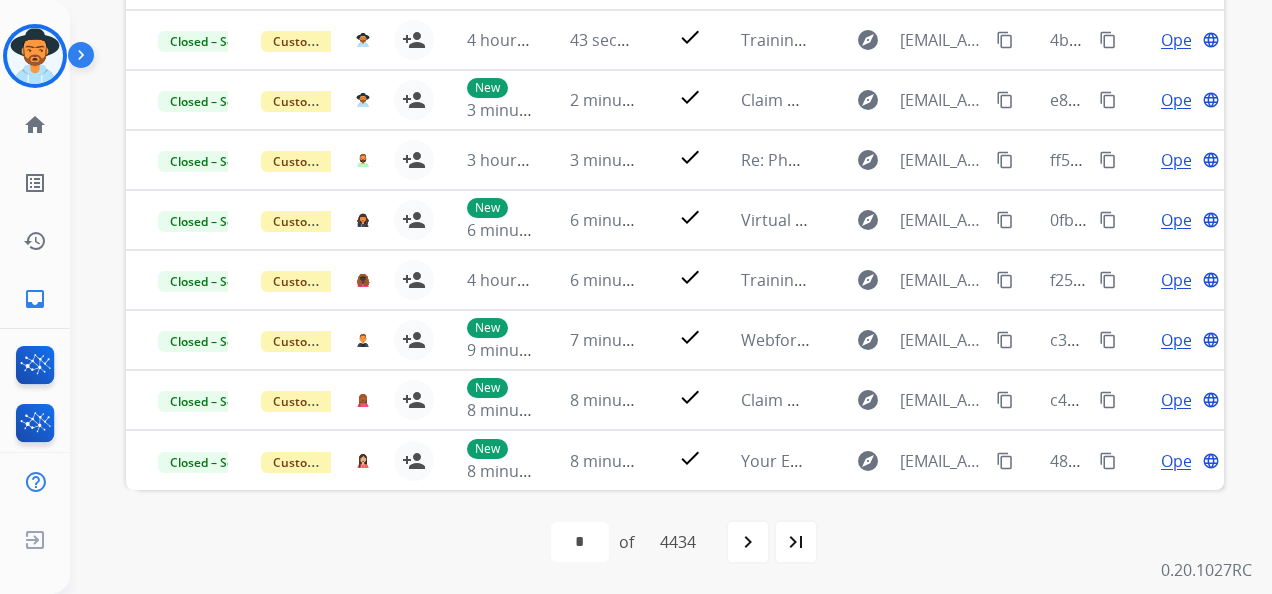scroll, scrollTop: 0, scrollLeft: 0, axis: both 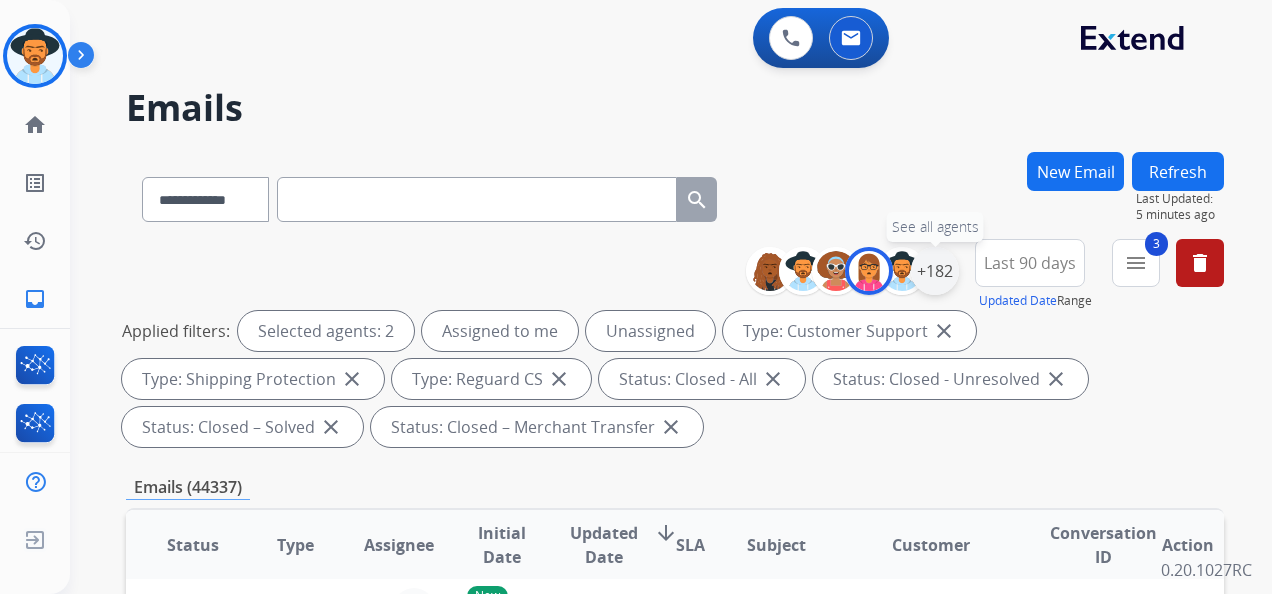 click on "+182" at bounding box center [935, 271] 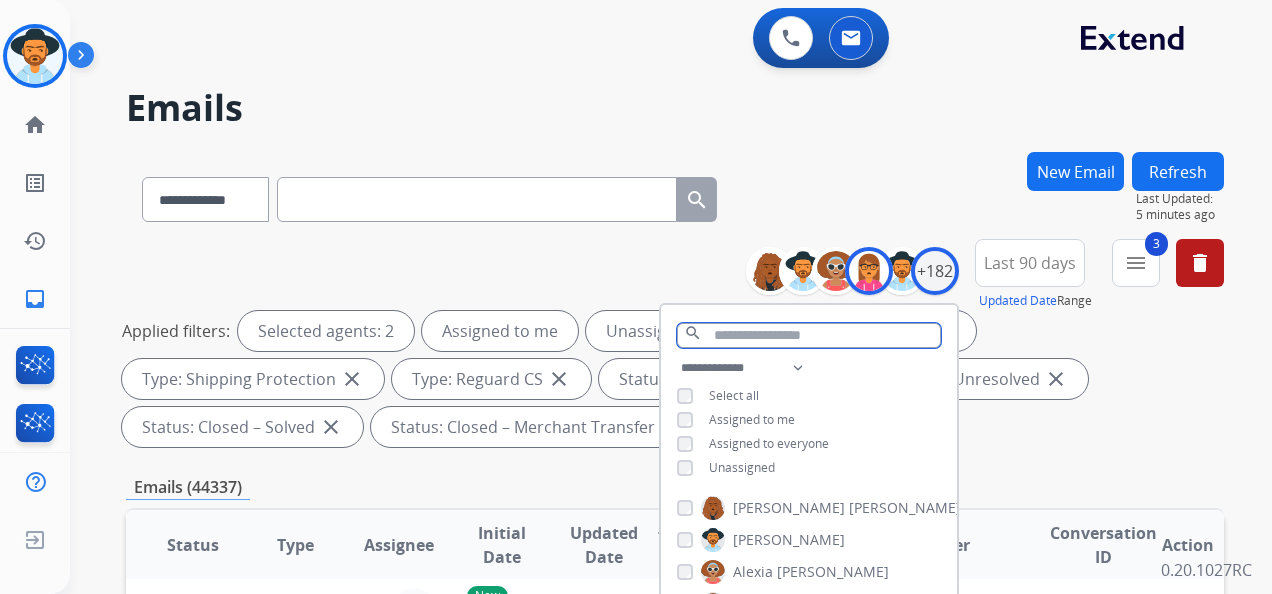 click at bounding box center [809, 335] 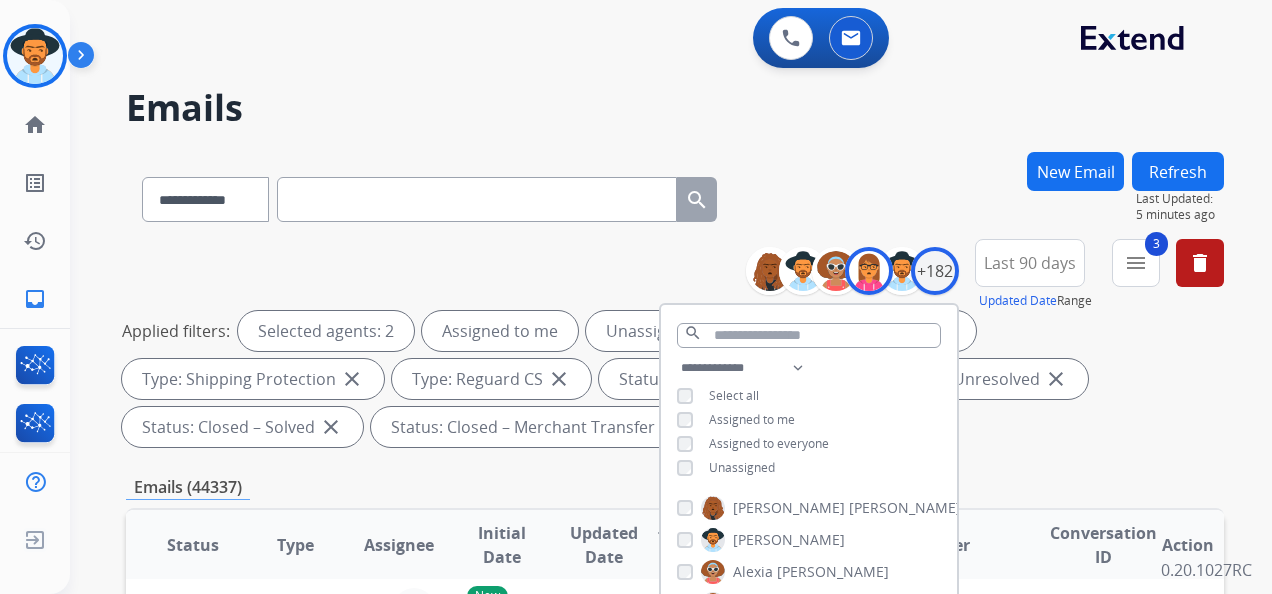 click on "**********" at bounding box center (675, 347) 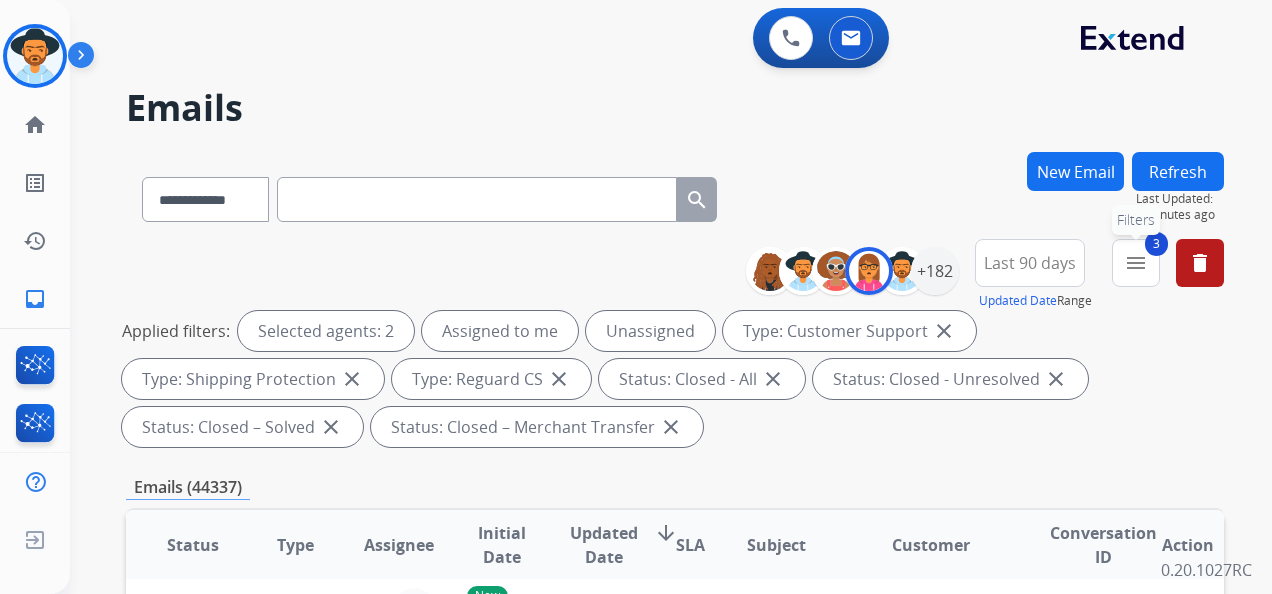click on "menu" at bounding box center (1136, 263) 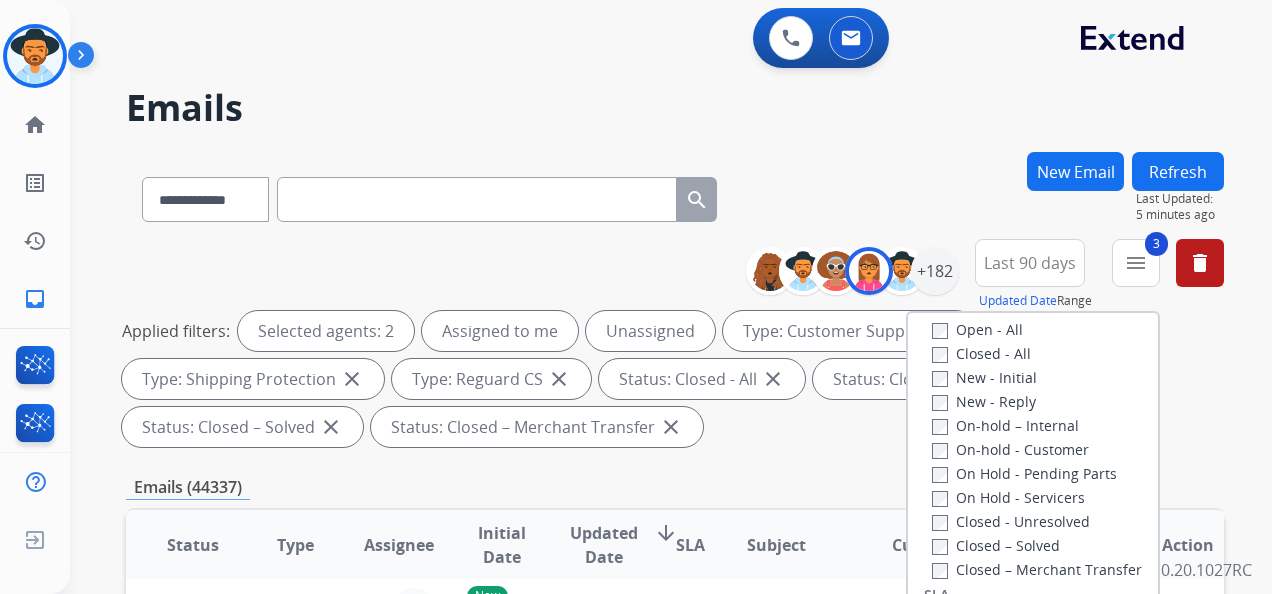 scroll, scrollTop: 200, scrollLeft: 0, axis: vertical 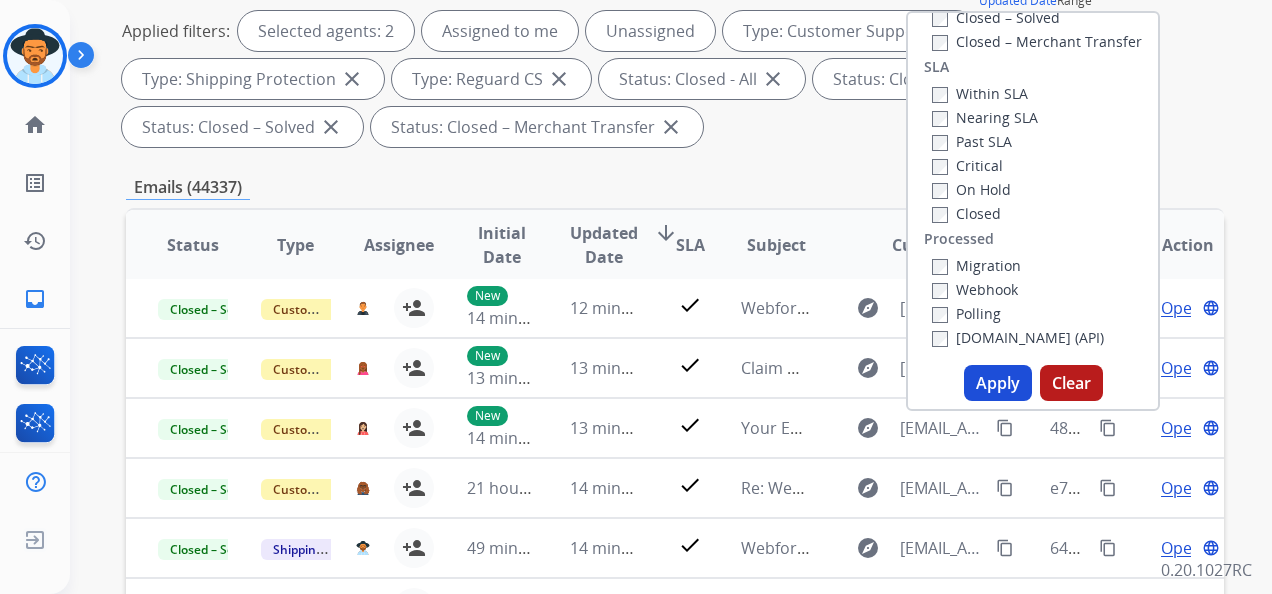 click on "Apply" at bounding box center [998, 383] 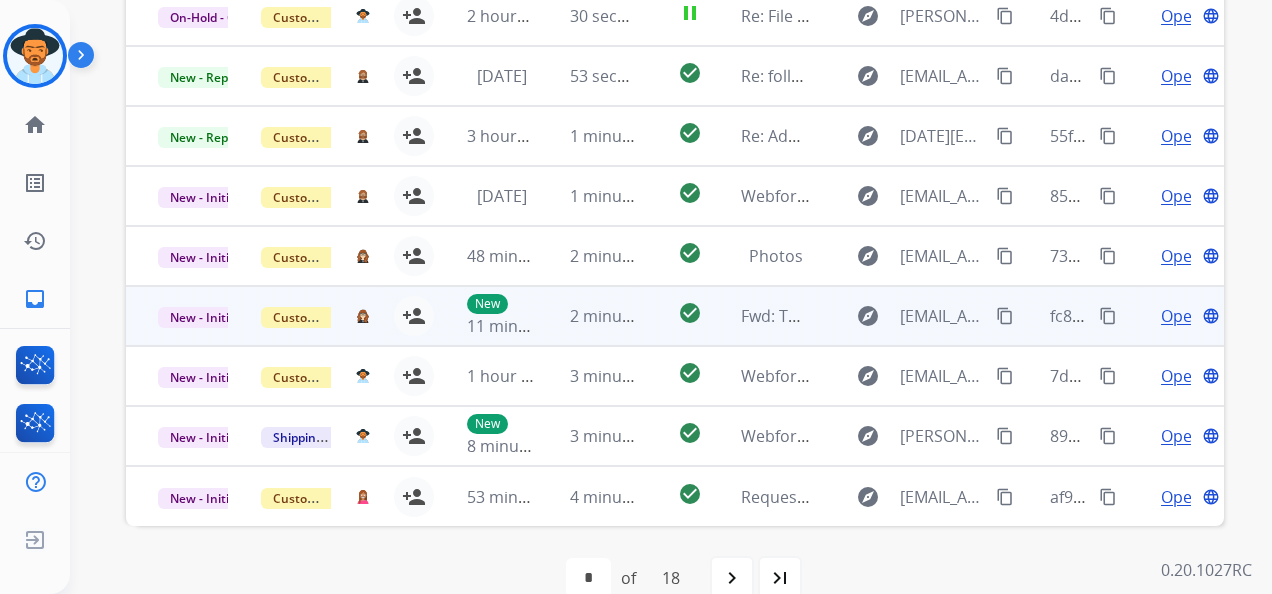 scroll, scrollTop: 736, scrollLeft: 0, axis: vertical 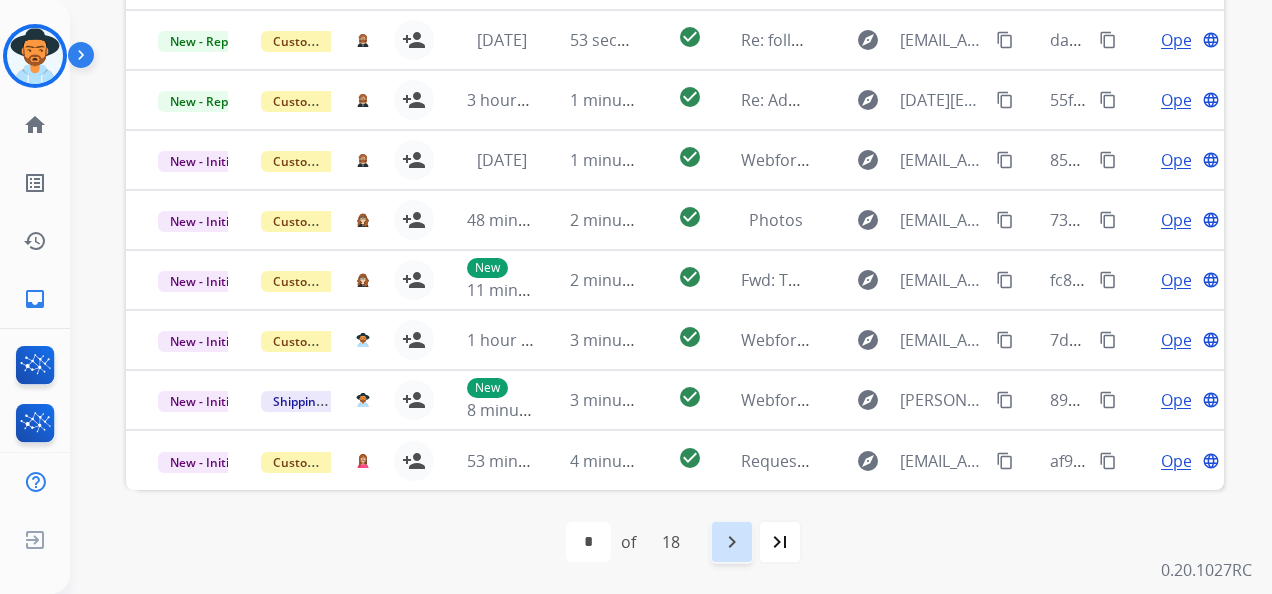 click on "navigate_next" at bounding box center (732, 542) 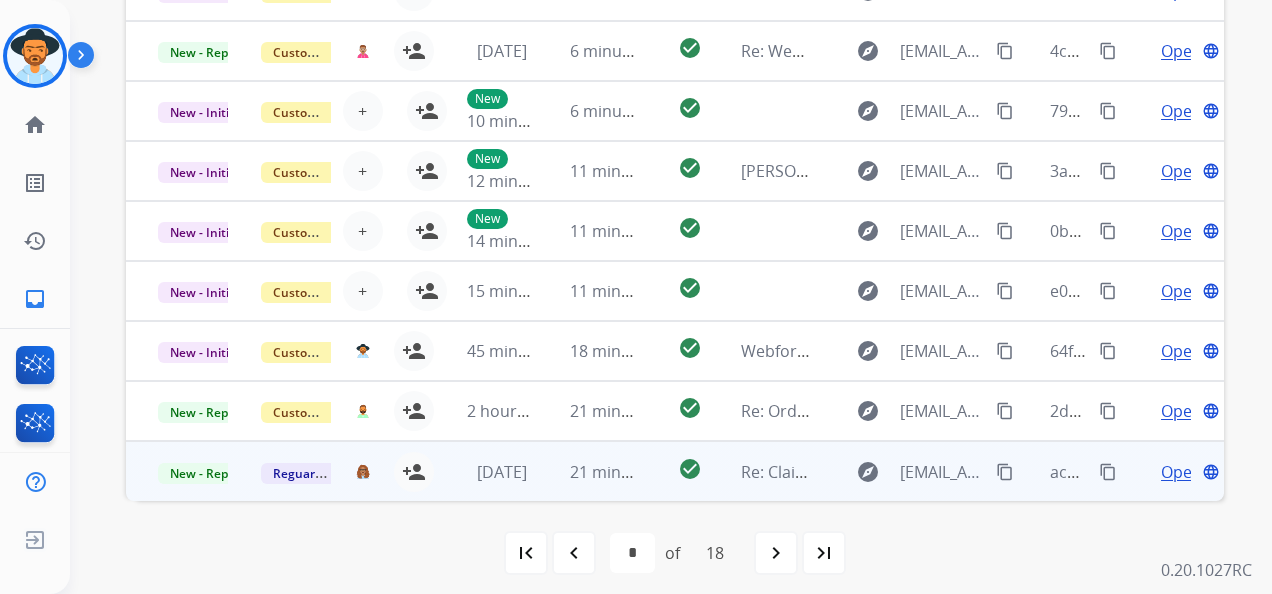 scroll, scrollTop: 736, scrollLeft: 0, axis: vertical 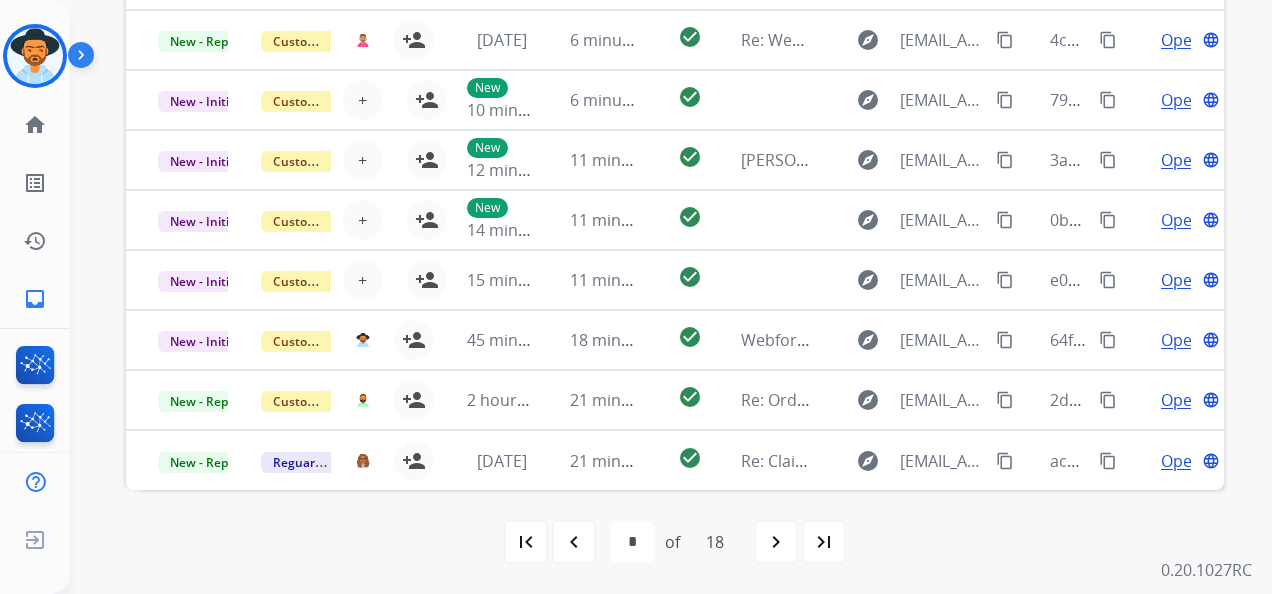 click on "last_page" at bounding box center [824, 542] 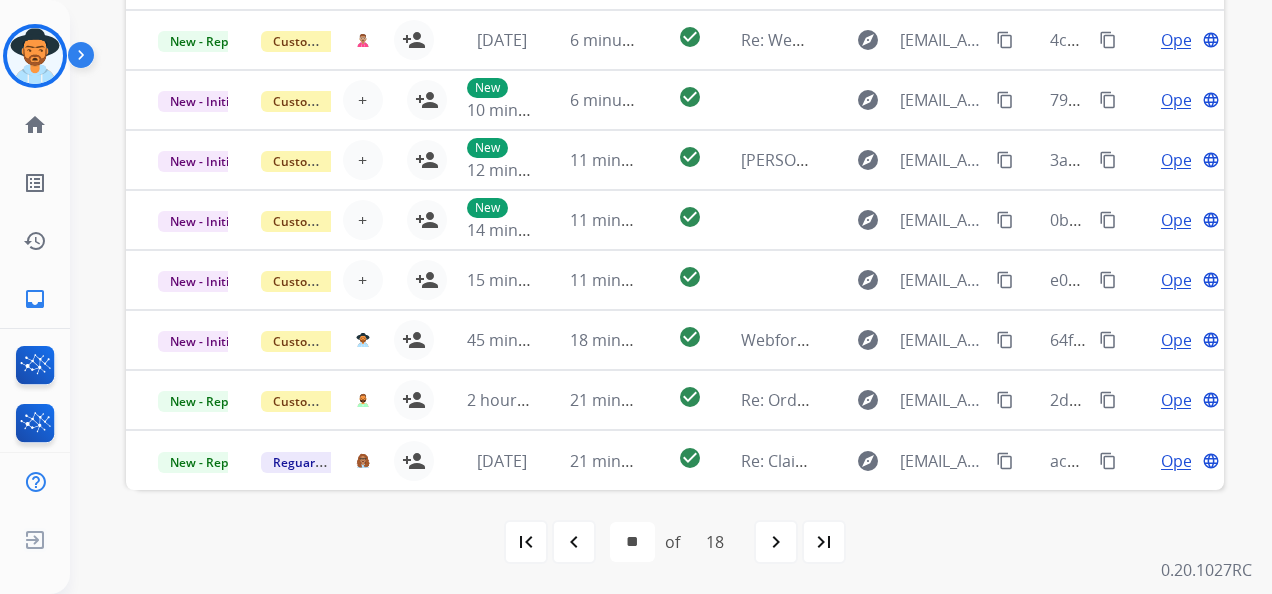 scroll, scrollTop: 0, scrollLeft: 0, axis: both 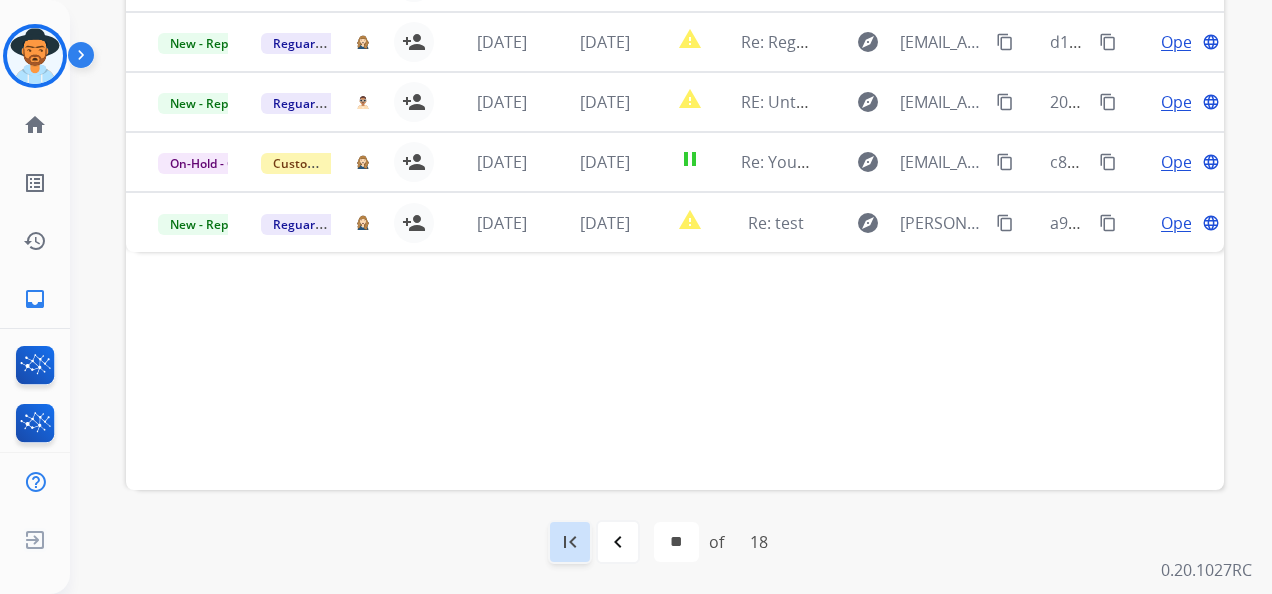 click on "first_page" at bounding box center (570, 542) 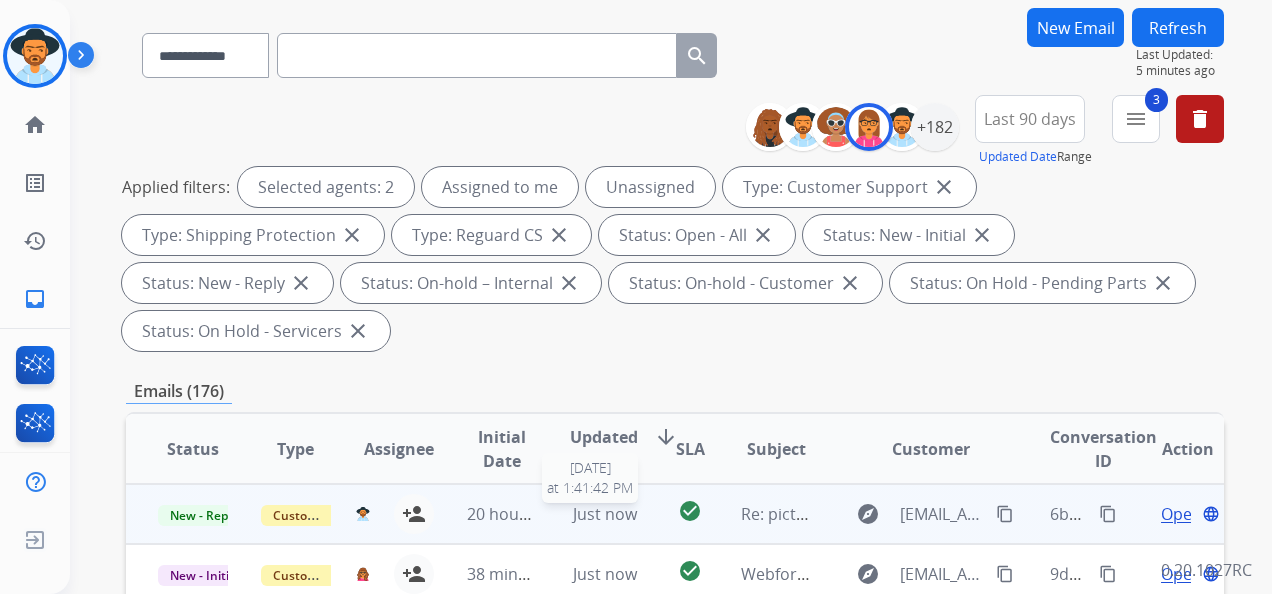 scroll, scrollTop: 200, scrollLeft: 0, axis: vertical 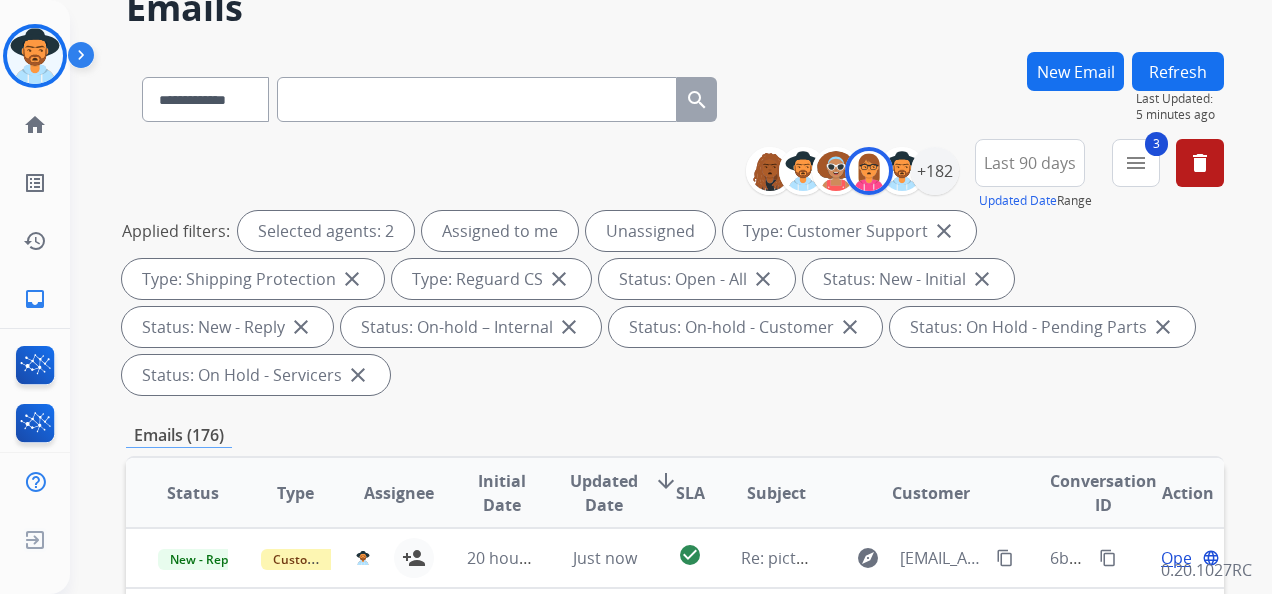 click on "Selected agents: 2" at bounding box center (326, 231) 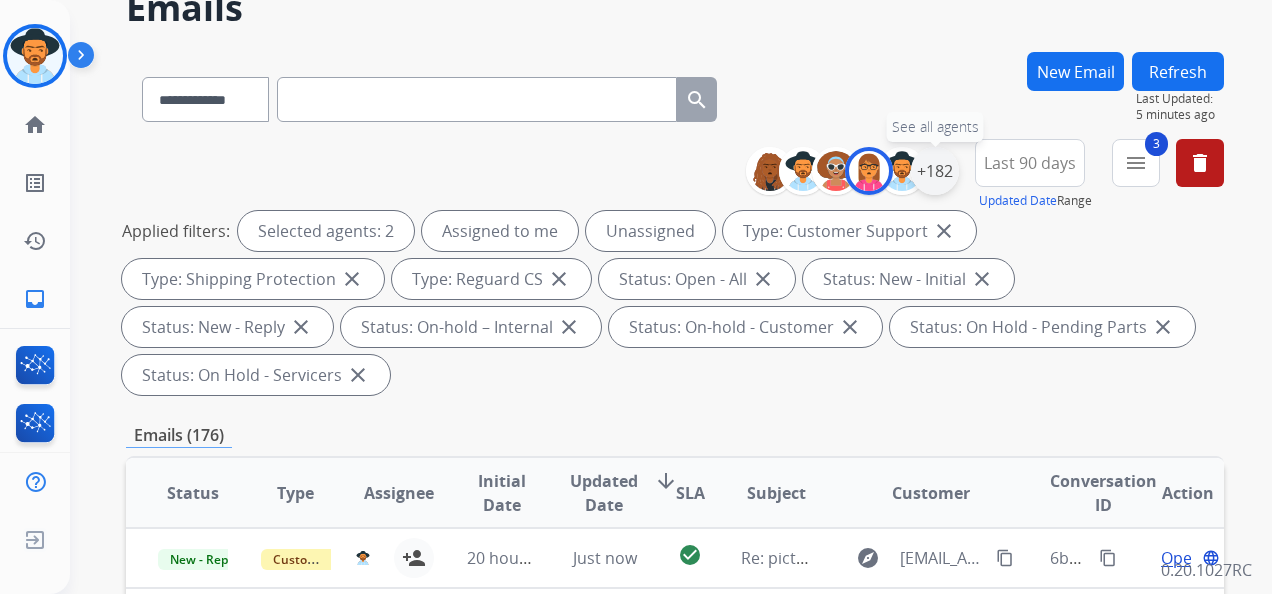 click on "+182" at bounding box center [935, 171] 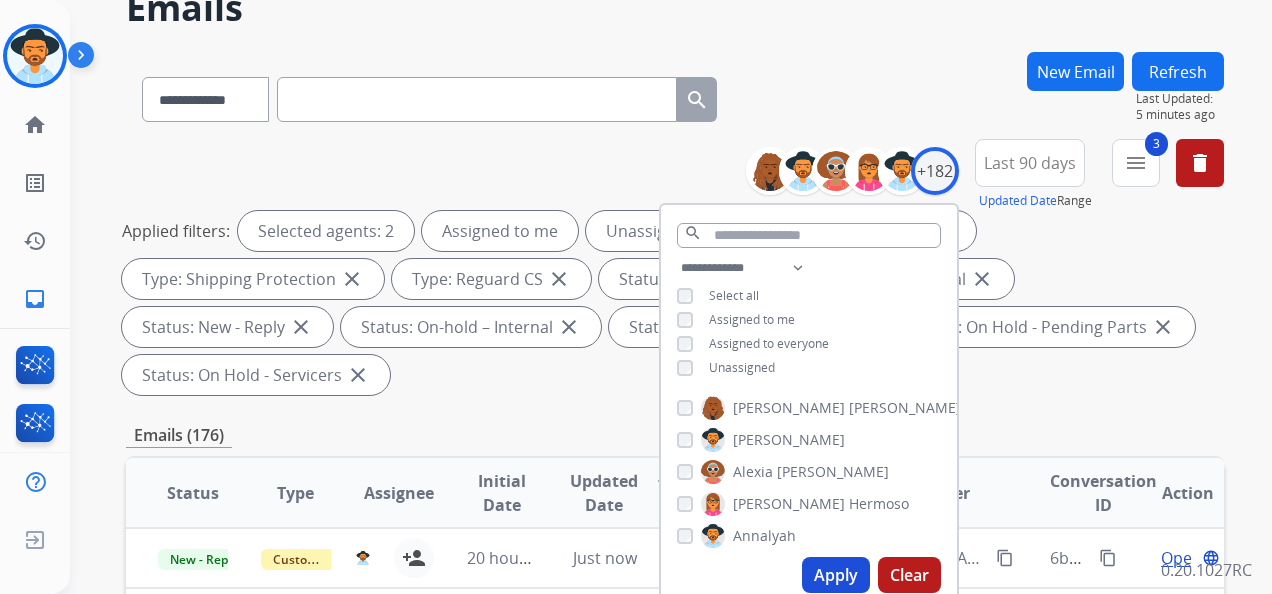 click on "Apply" at bounding box center [836, 575] 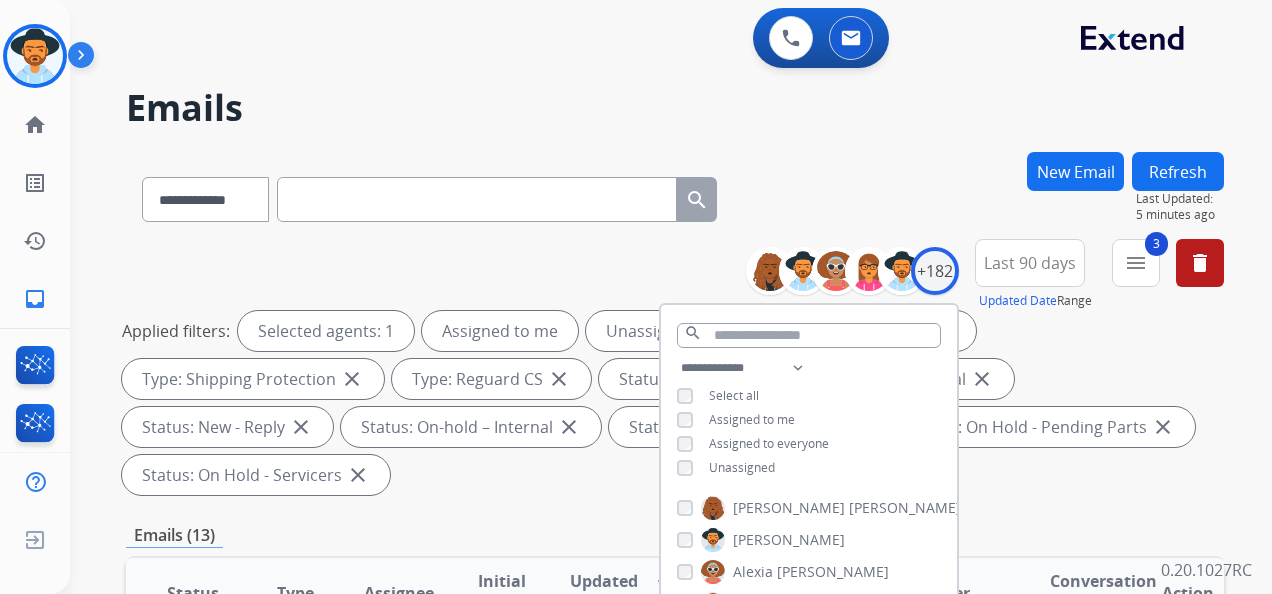 click on "**********" at bounding box center (675, 371) 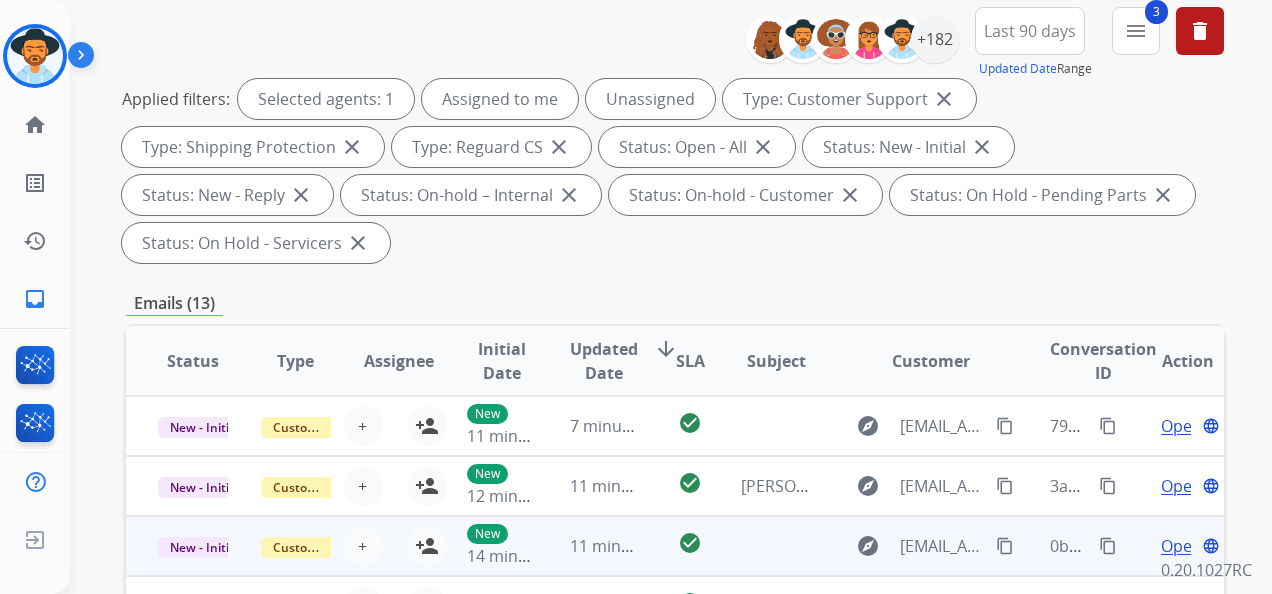 scroll, scrollTop: 300, scrollLeft: 0, axis: vertical 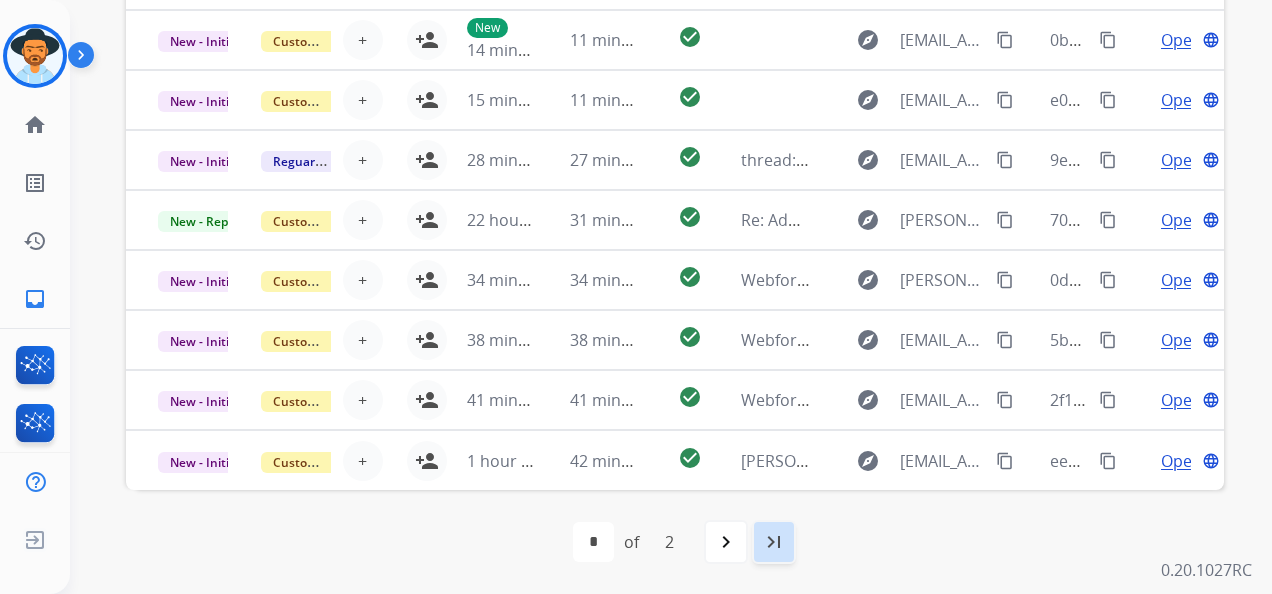 click on "last_page" at bounding box center (774, 542) 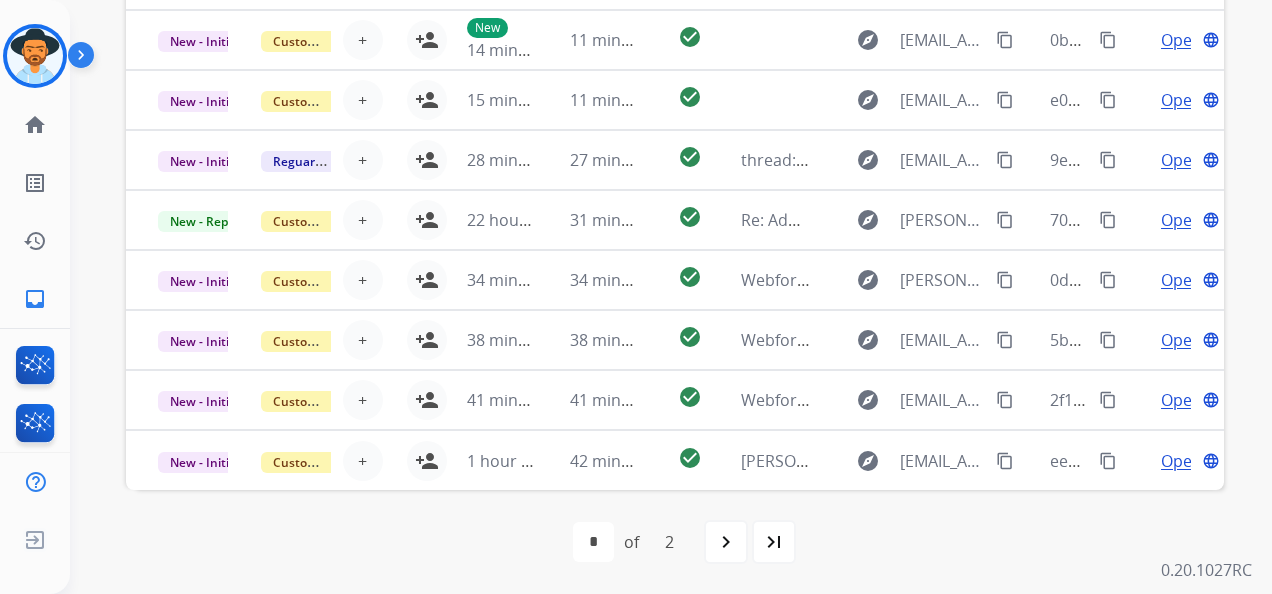 scroll, scrollTop: 0, scrollLeft: 0, axis: both 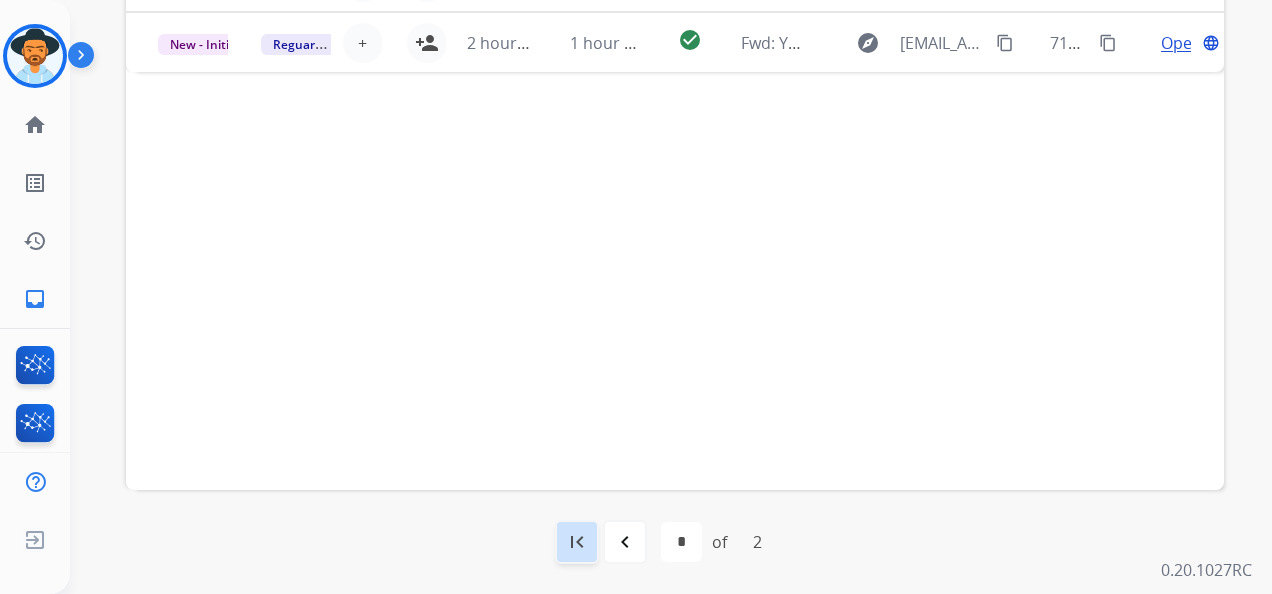 click on "first_page" at bounding box center (577, 542) 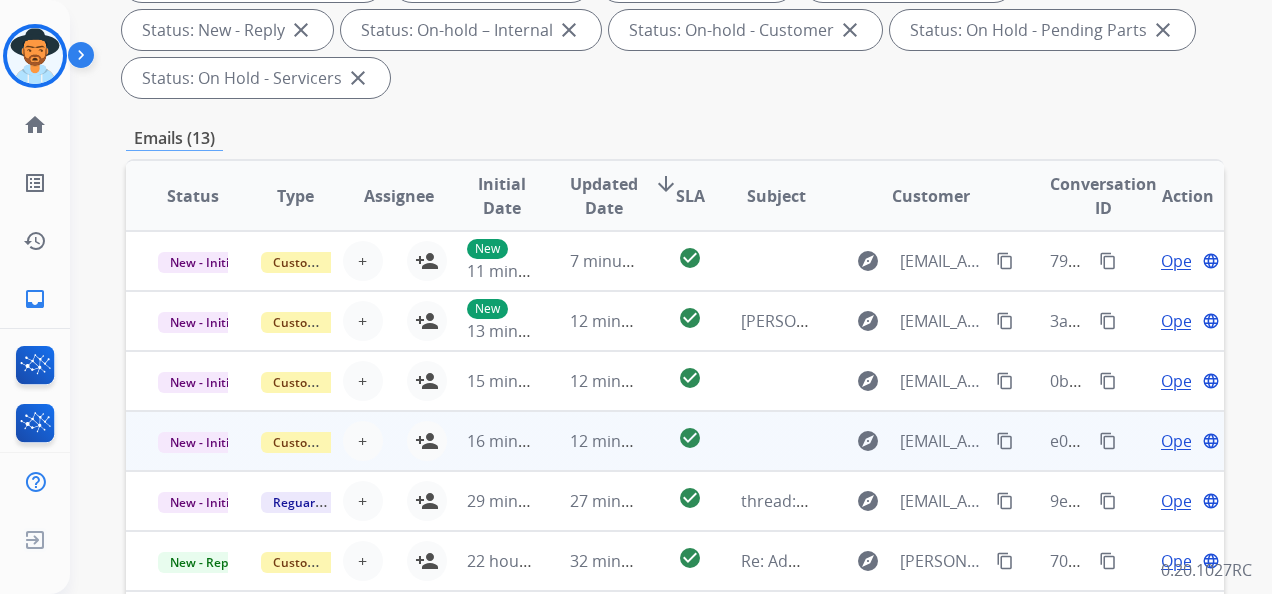 scroll, scrollTop: 400, scrollLeft: 0, axis: vertical 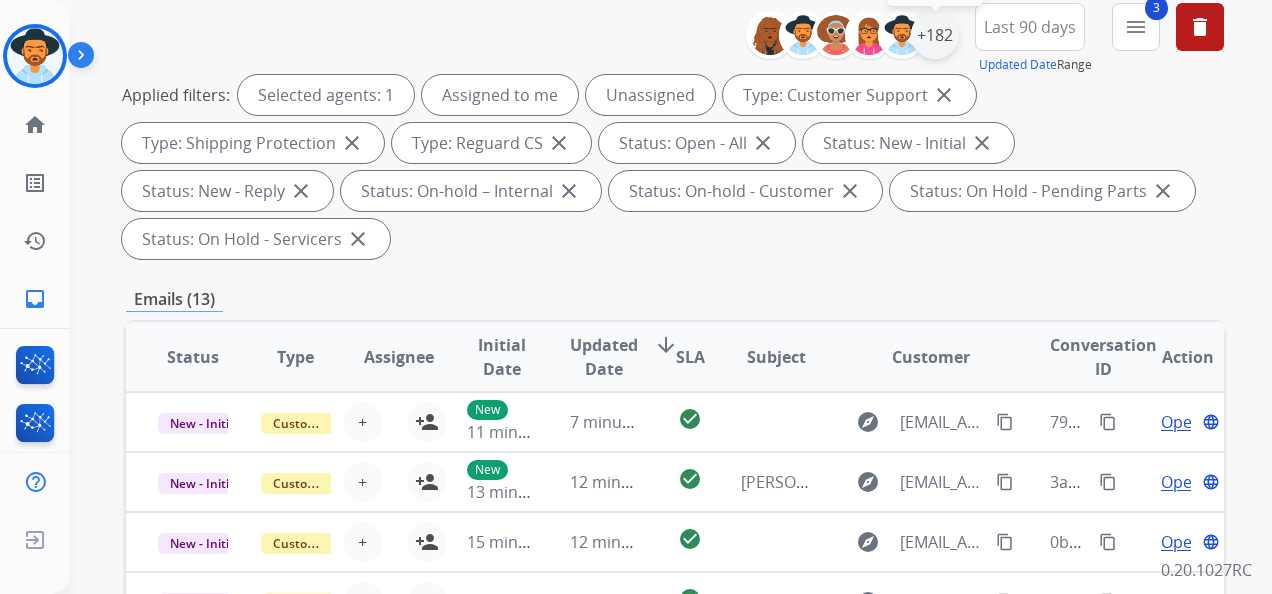 click on "+182" at bounding box center (935, 35) 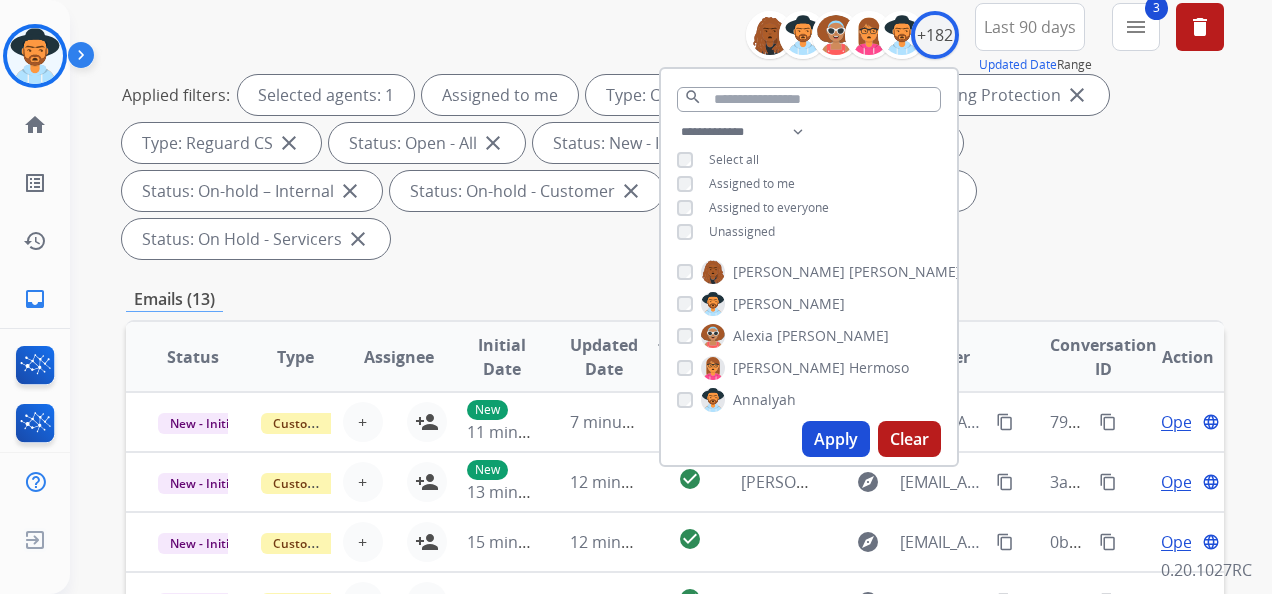 click on "Applied filters:  Selected agents: 1  Assigned to me  Type: Customer Support  close  Type: Shipping Protection  close  Type: Reguard CS  close  Status: Open - All  close  Status: New - Initial  close  Status: New - Reply  close  Status: On-hold – Internal  close  Status: On-hold - Customer  close  Status: On Hold - Pending Parts  close  Status: On Hold - Servicers  close" at bounding box center [671, 167] 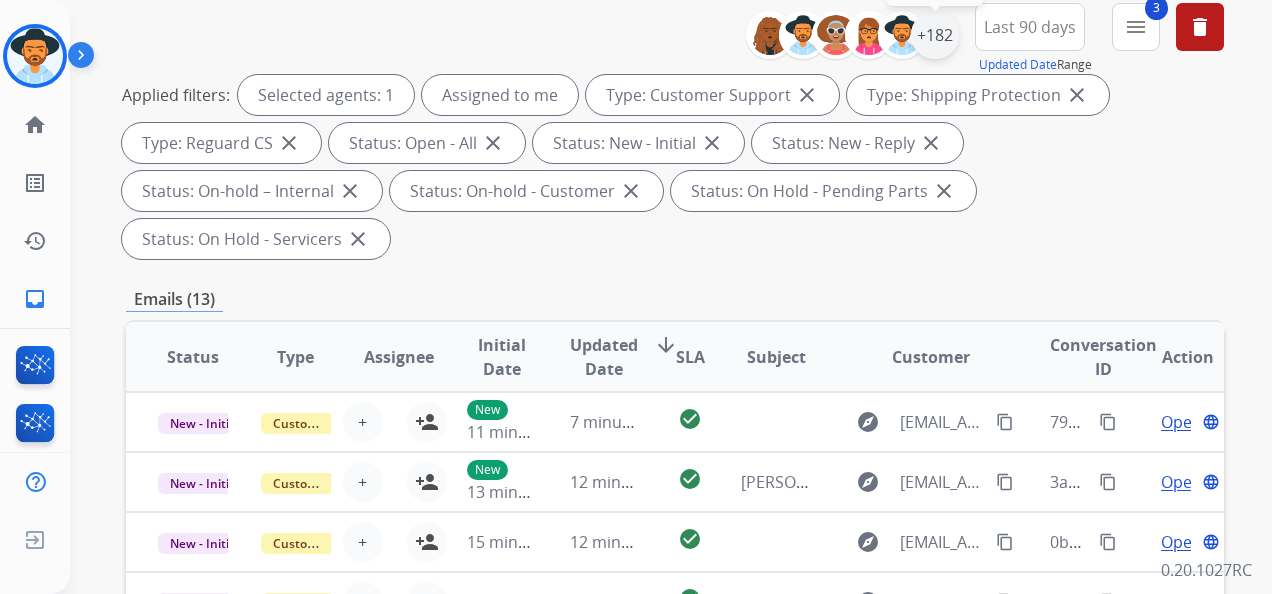 click on "+182" at bounding box center (935, 35) 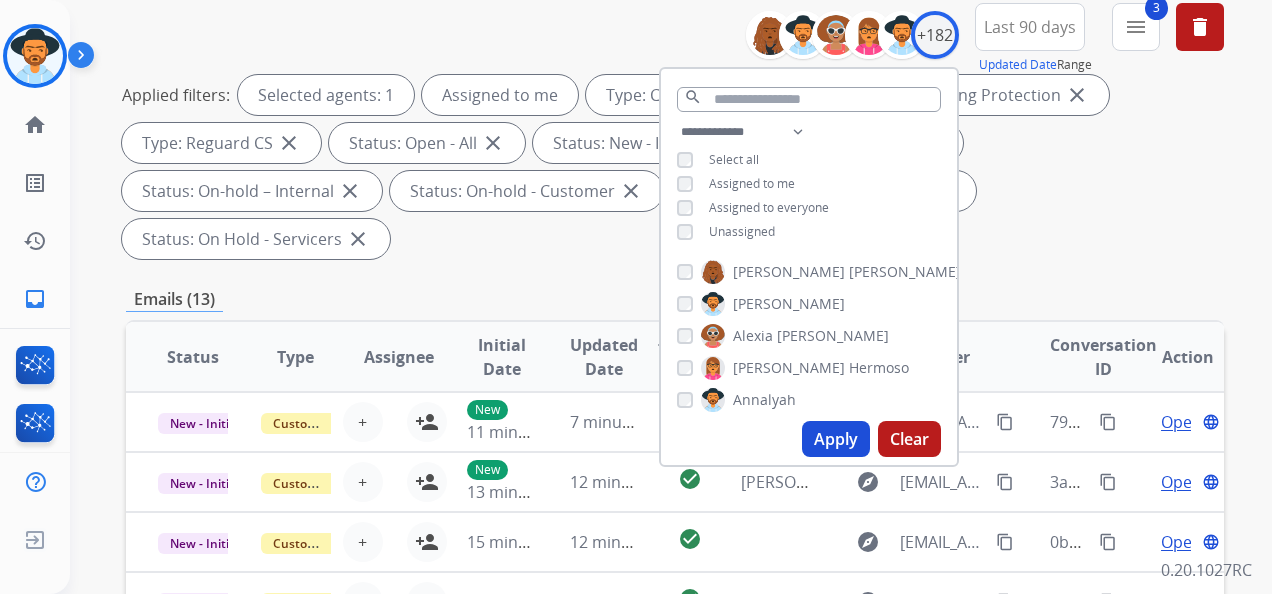drag, startPoint x: 836, startPoint y: 438, endPoint x: 827, endPoint y: 432, distance: 10.816654 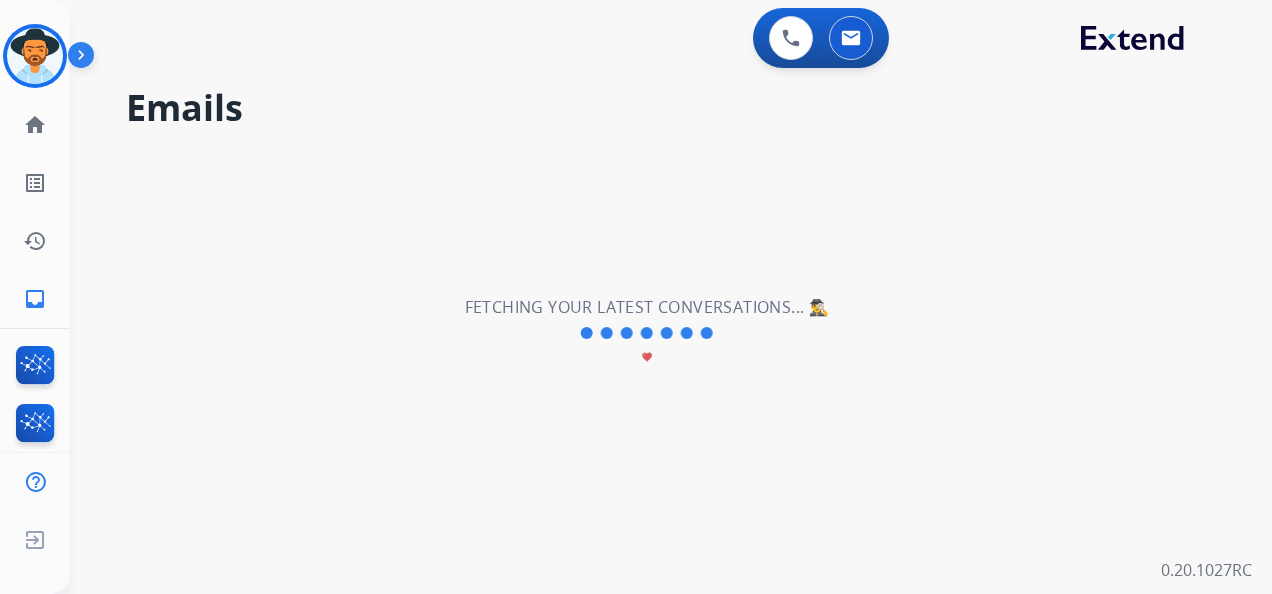 scroll, scrollTop: 0, scrollLeft: 0, axis: both 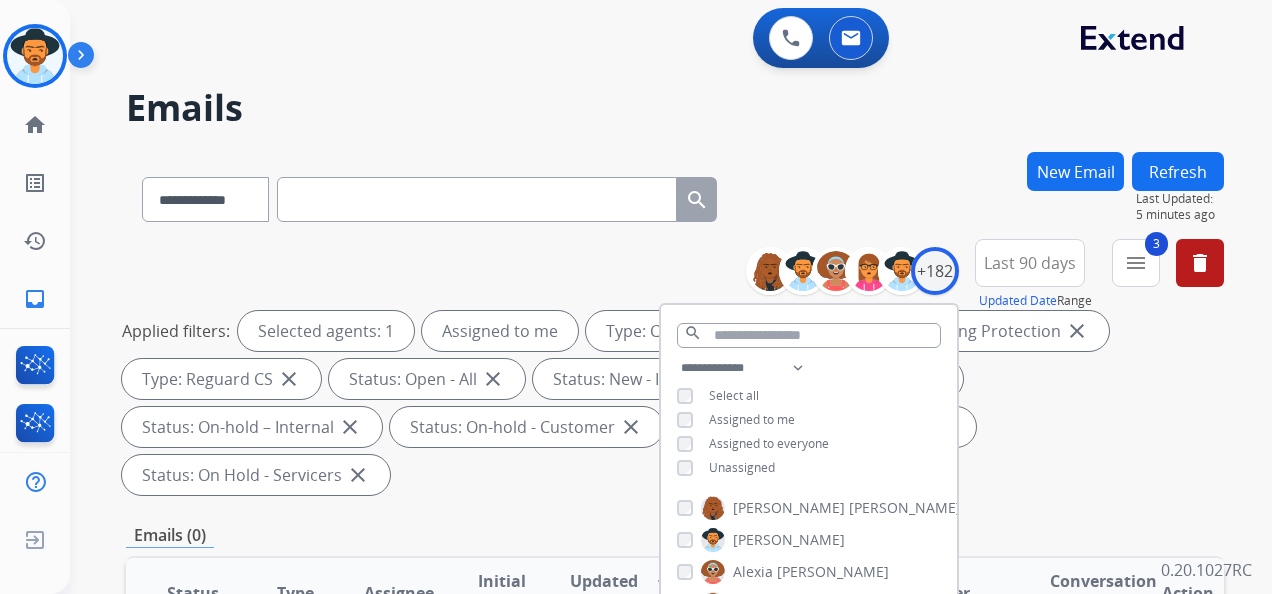 click on "Applied filters:  Selected agents: 1  Assigned to me  Type: Customer Support  close  Type: Shipping Protection  close  Type: Reguard CS  close  Status: Open - All  close  Status: New - Initial  close  Status: New - Reply  close  Status: On-hold – Internal  close  Status: On-hold - Customer  close  Status: On Hold - Pending Parts  close  Status: On Hold - Servicers  close" at bounding box center [671, 403] 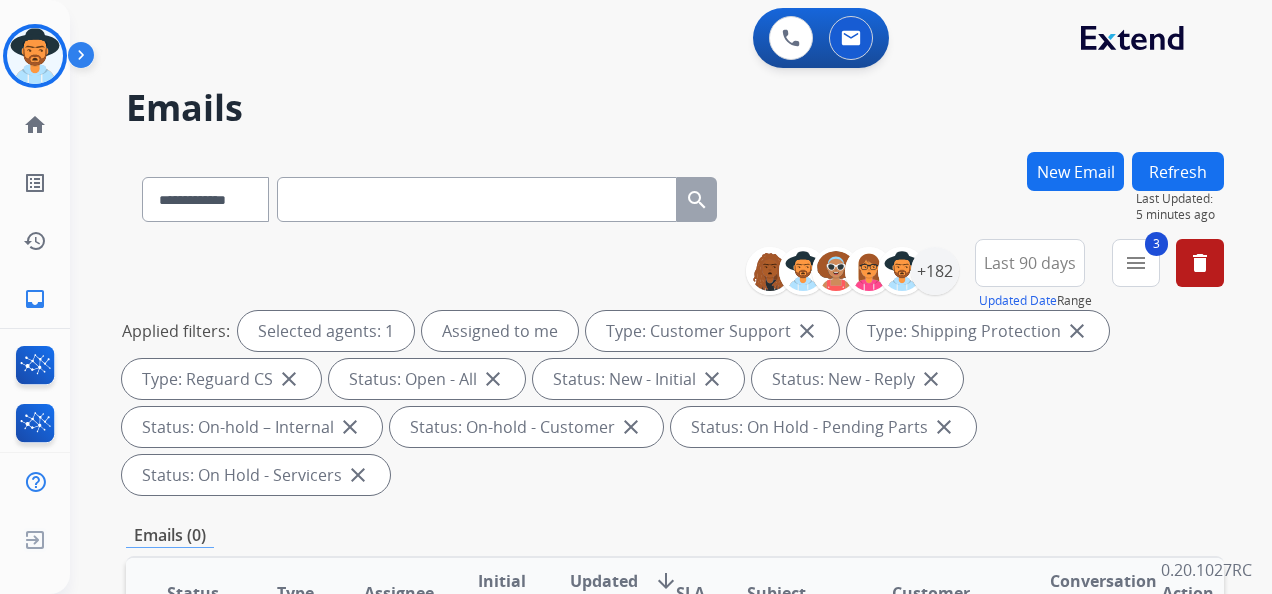 scroll, scrollTop: 100, scrollLeft: 0, axis: vertical 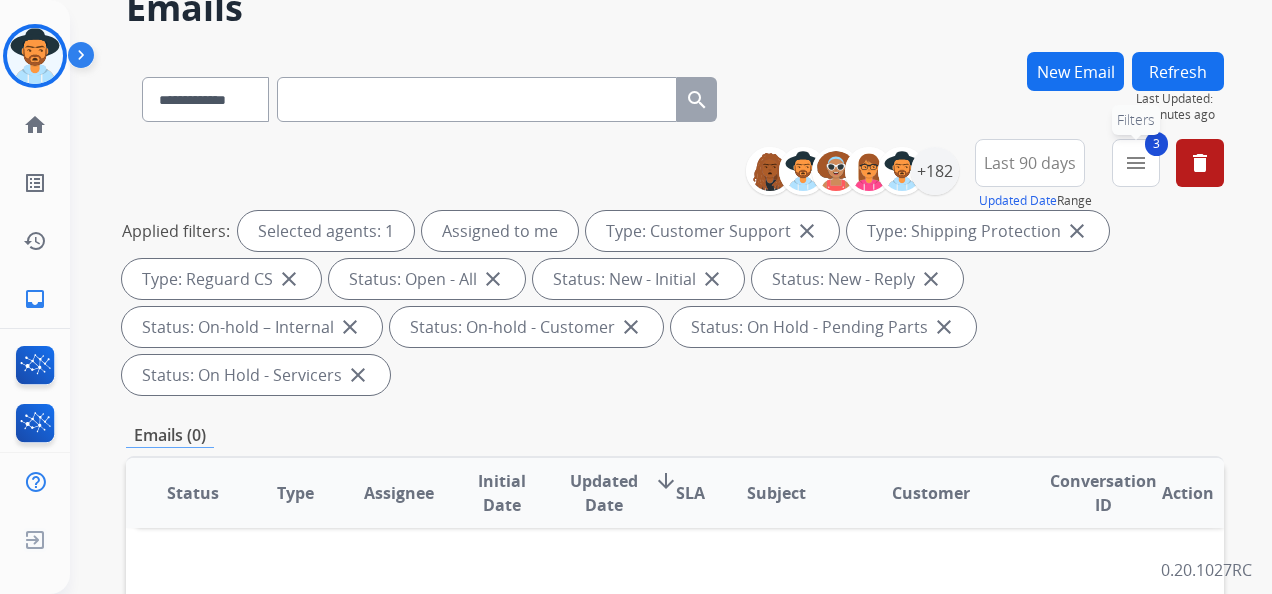 click on "menu" at bounding box center [1136, 163] 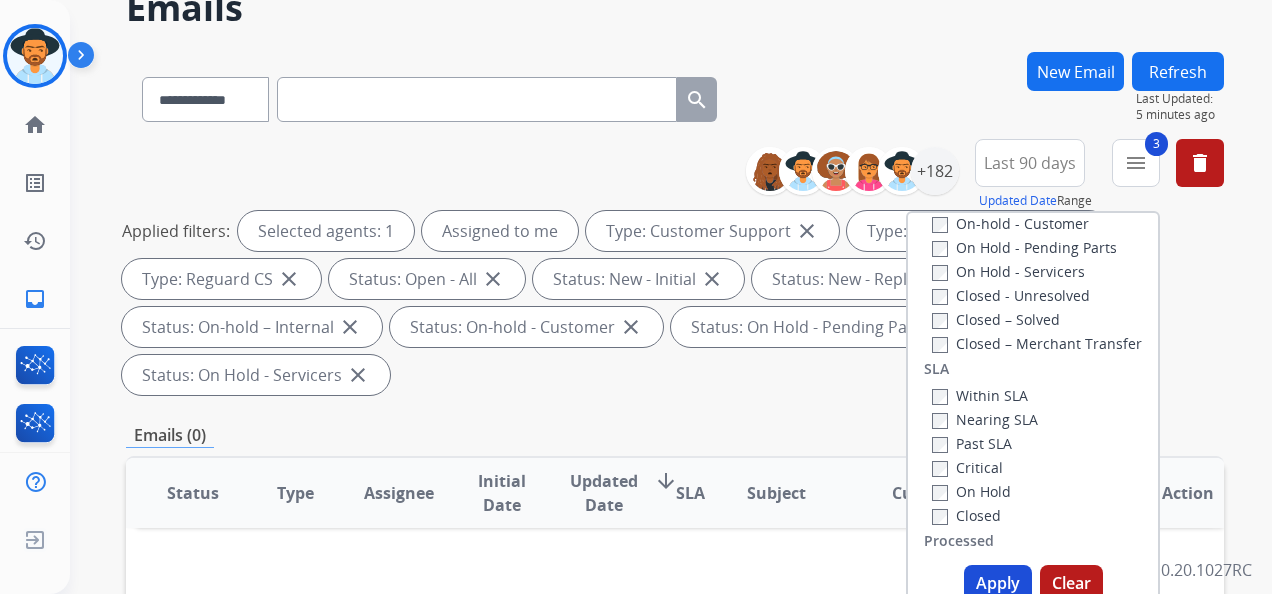 scroll, scrollTop: 228, scrollLeft: 0, axis: vertical 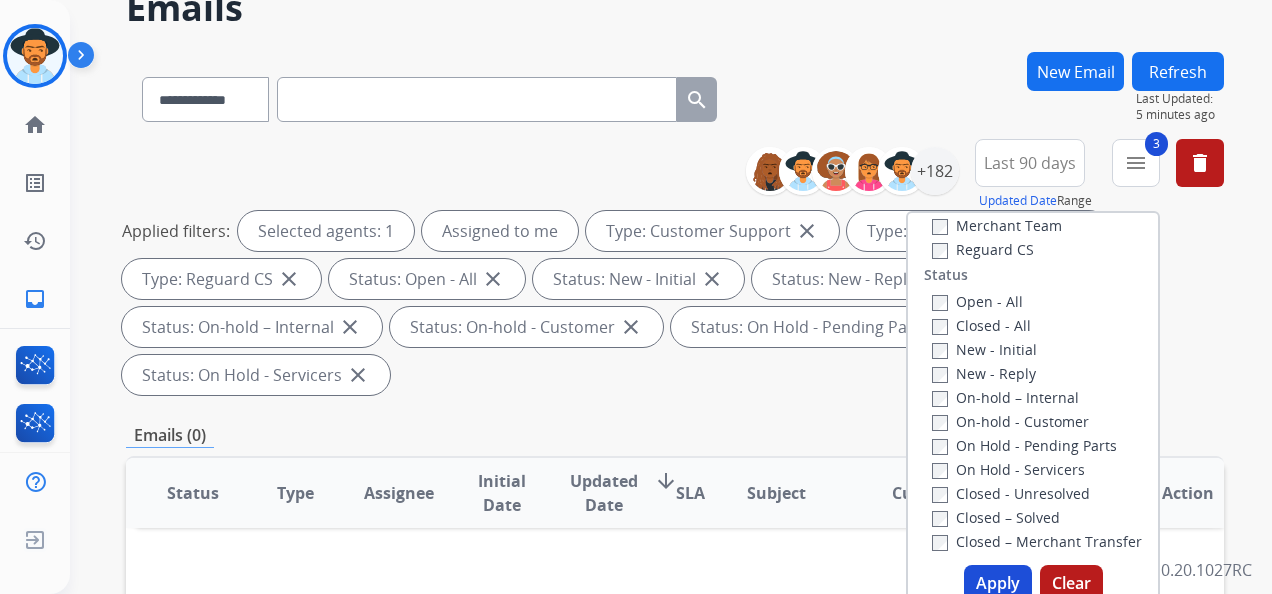 drag, startPoint x: 992, startPoint y: 580, endPoint x: 995, endPoint y: 556, distance: 24.186773 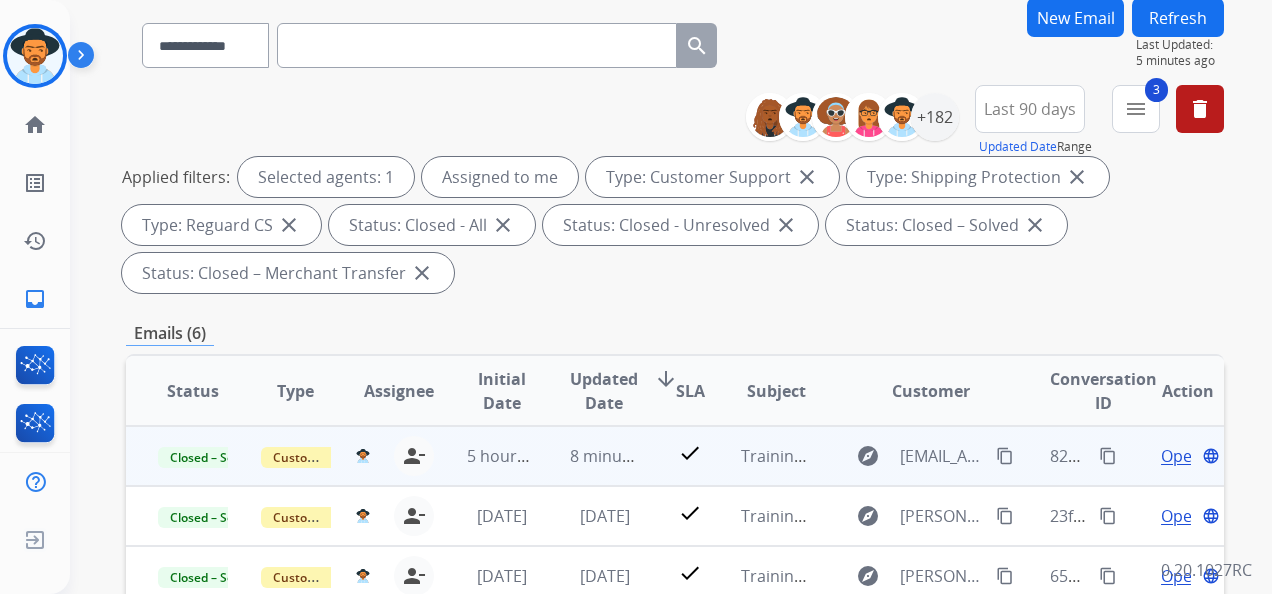 scroll, scrollTop: 200, scrollLeft: 0, axis: vertical 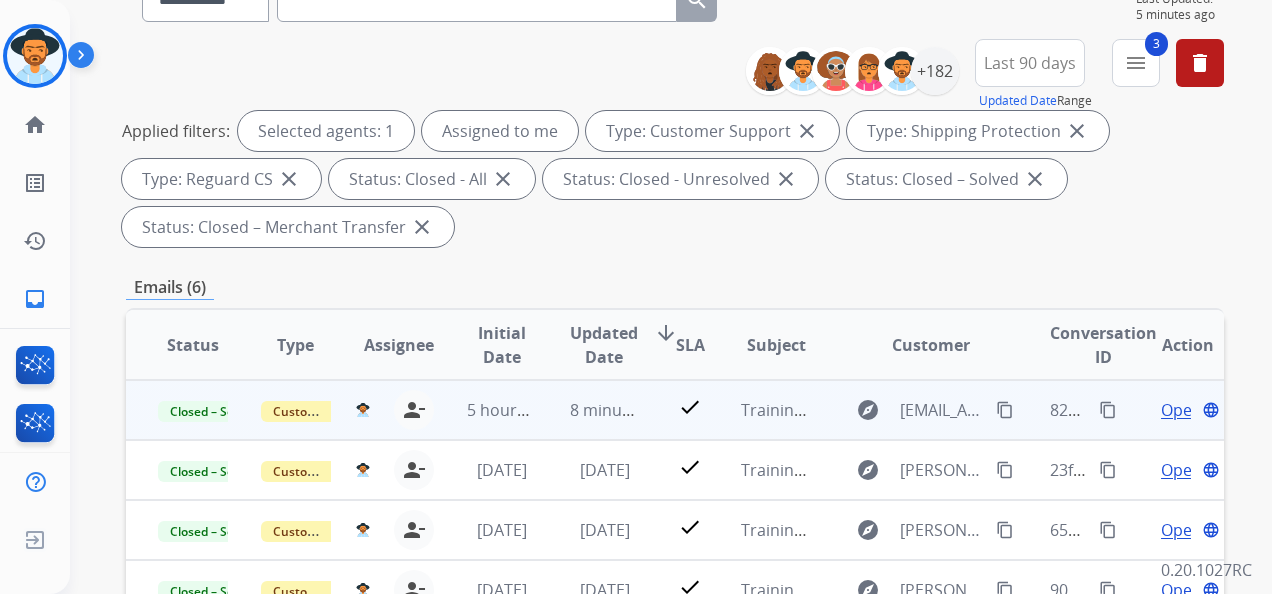 click on "Open" at bounding box center [1181, 410] 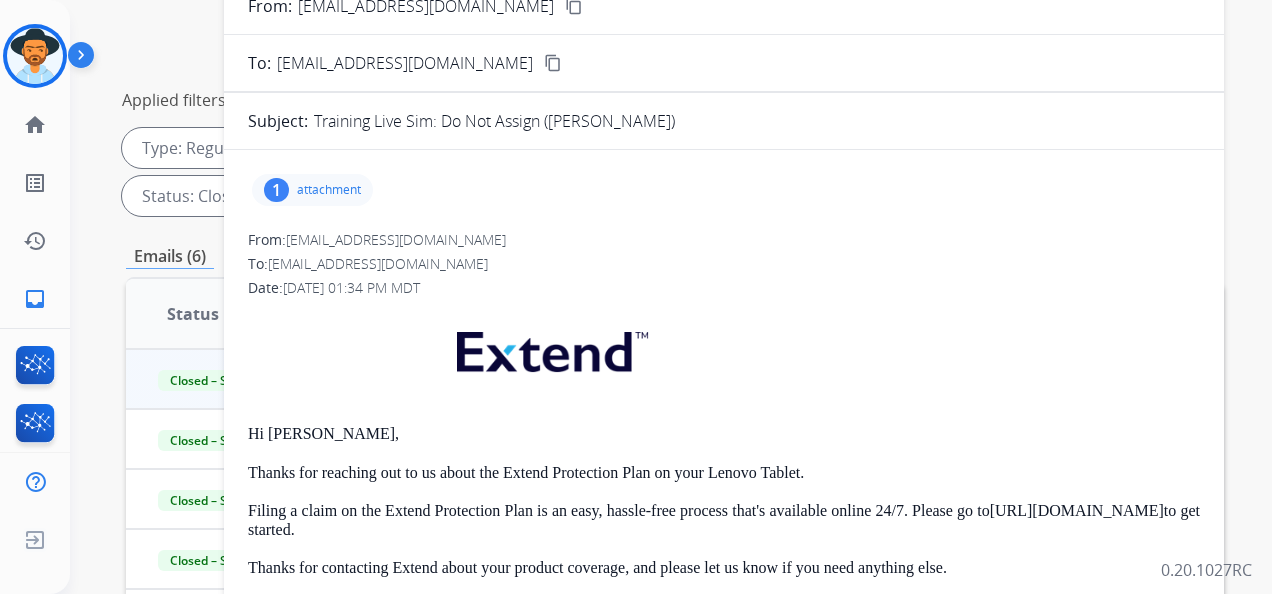 scroll, scrollTop: 400, scrollLeft: 0, axis: vertical 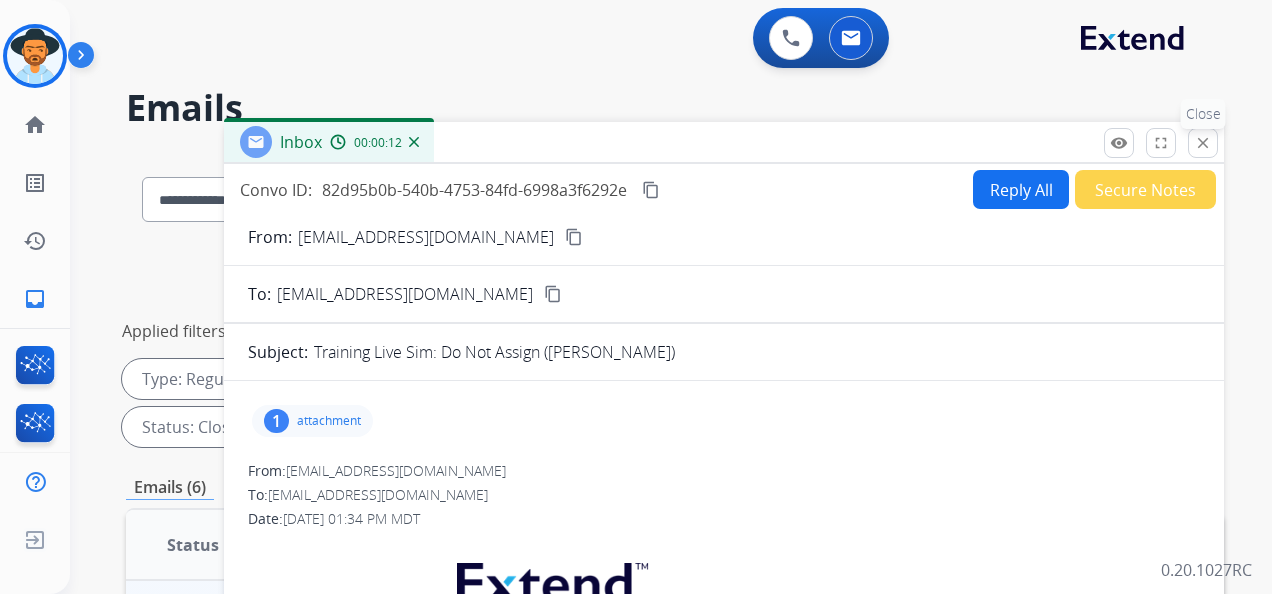 click on "close" at bounding box center [1203, 143] 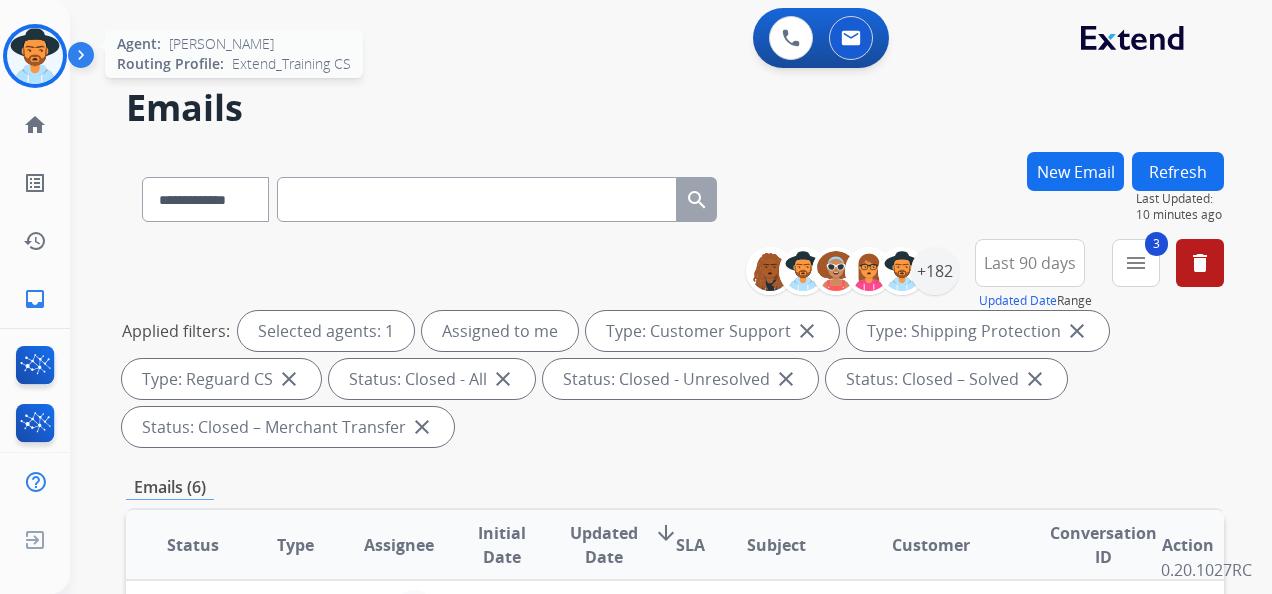 click at bounding box center [35, 56] 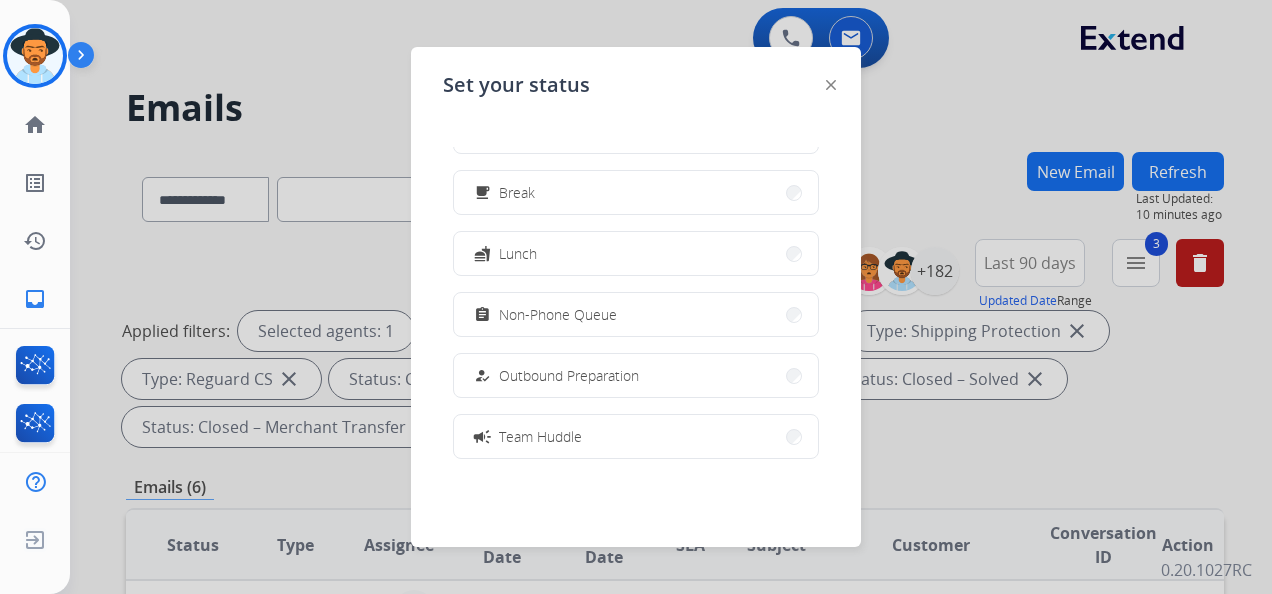 scroll, scrollTop: 0, scrollLeft: 0, axis: both 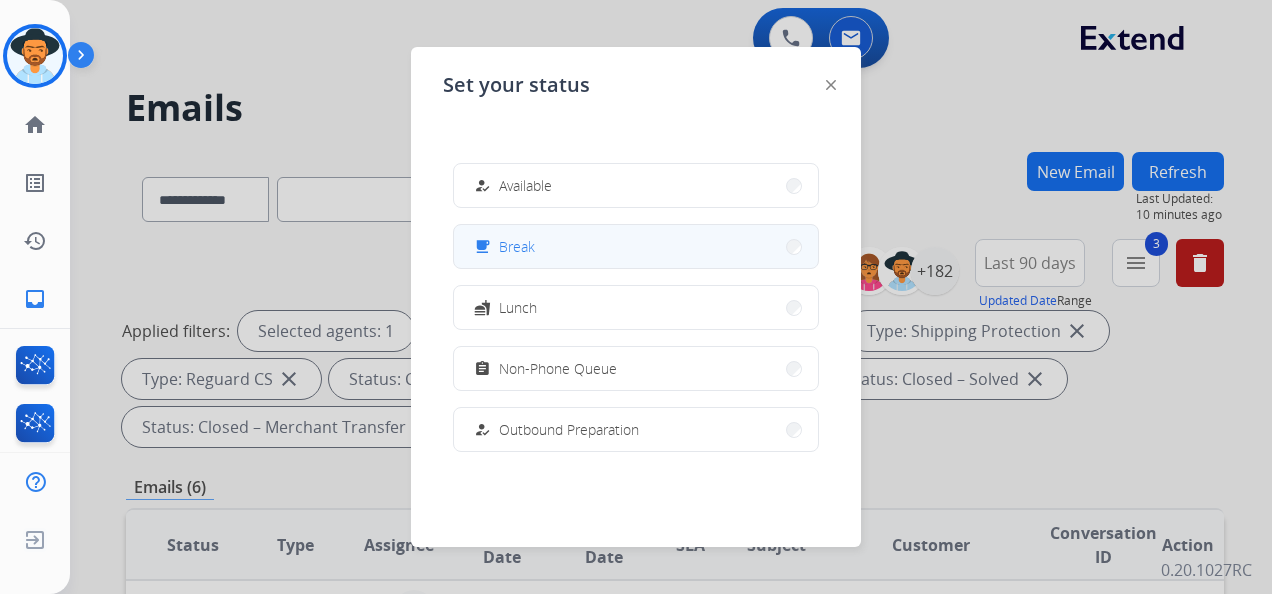 click on "free_breakfast Break" at bounding box center [636, 246] 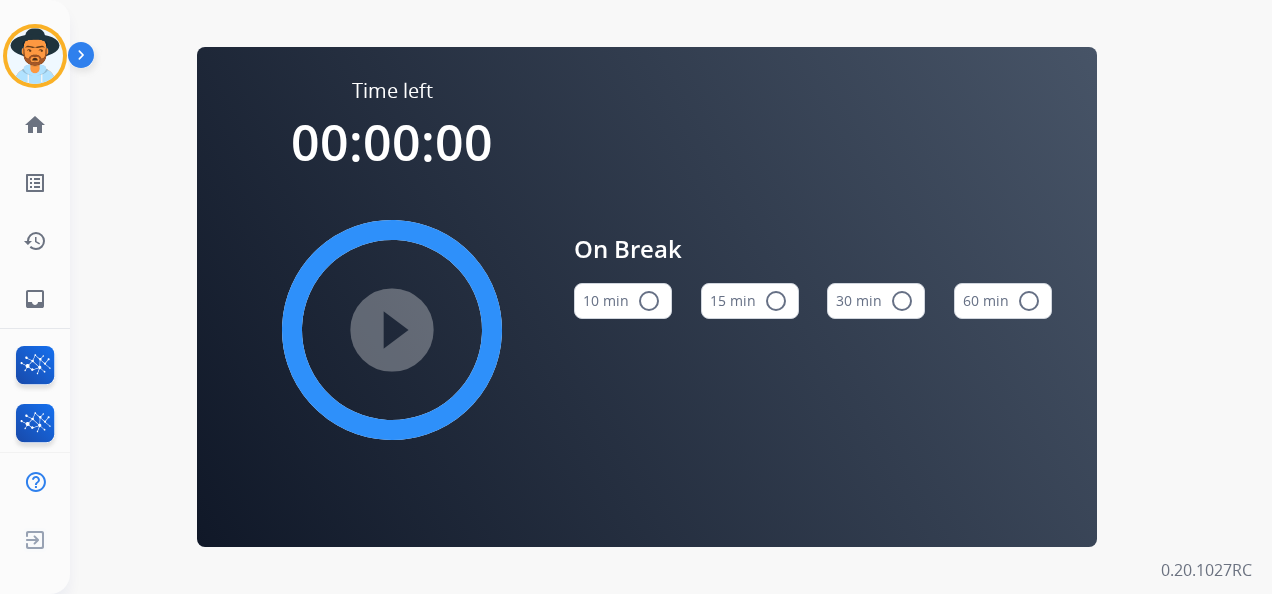 drag, startPoint x: 749, startPoint y: 301, endPoint x: 738, endPoint y: 300, distance: 11.045361 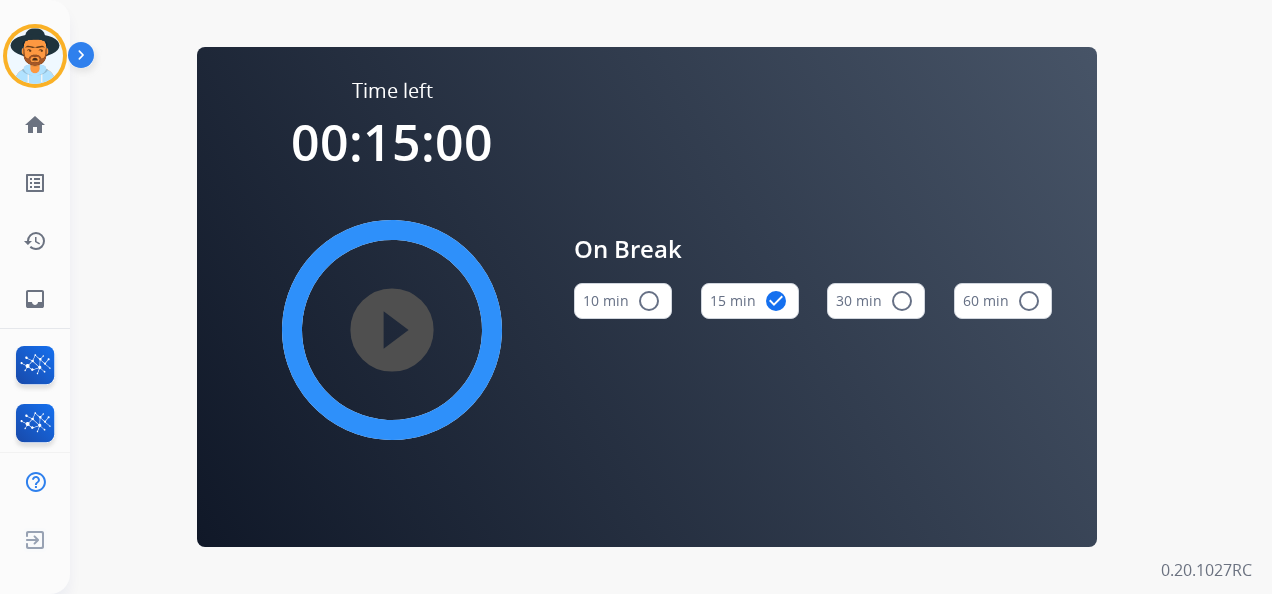 type 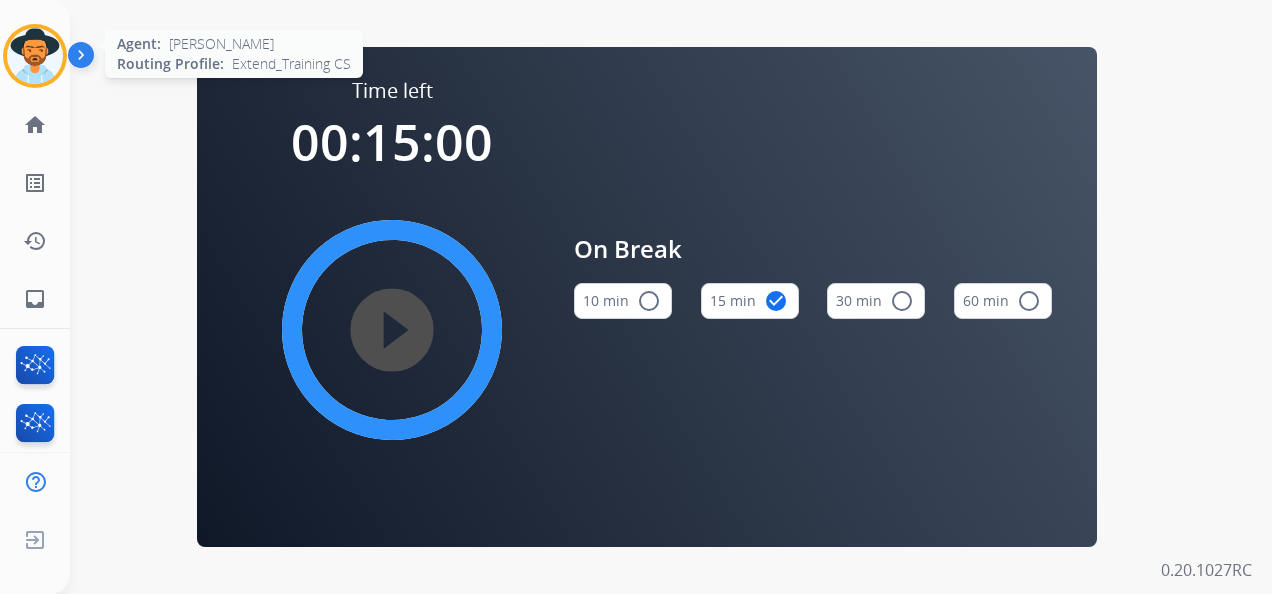 click at bounding box center (35, 56) 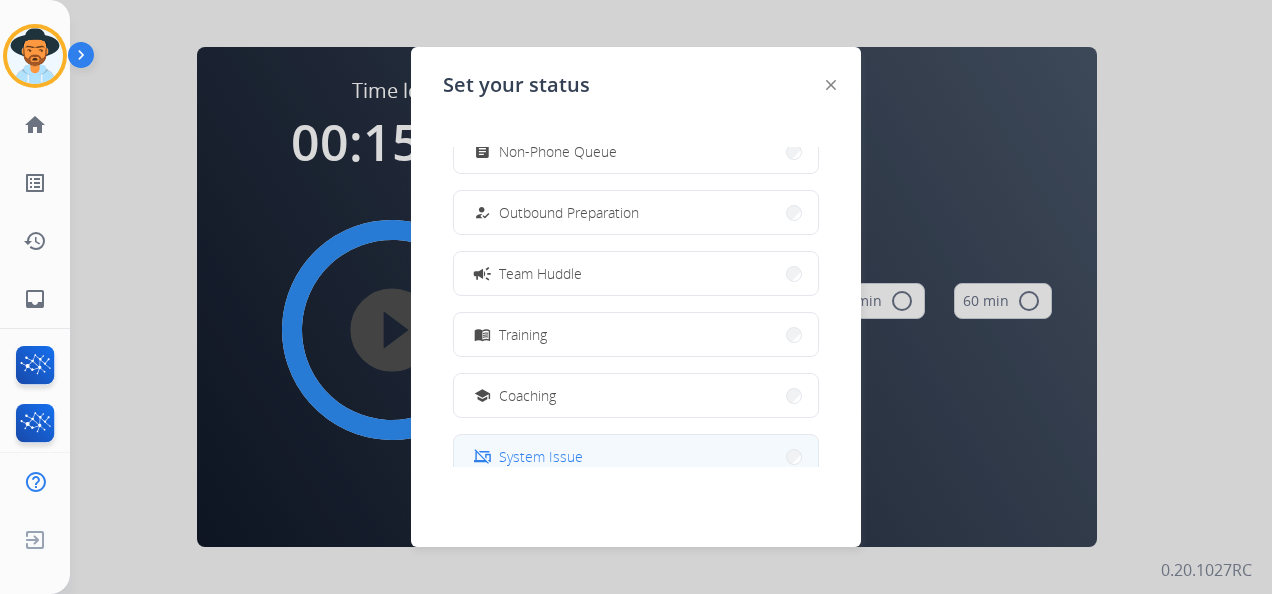 scroll, scrollTop: 300, scrollLeft: 0, axis: vertical 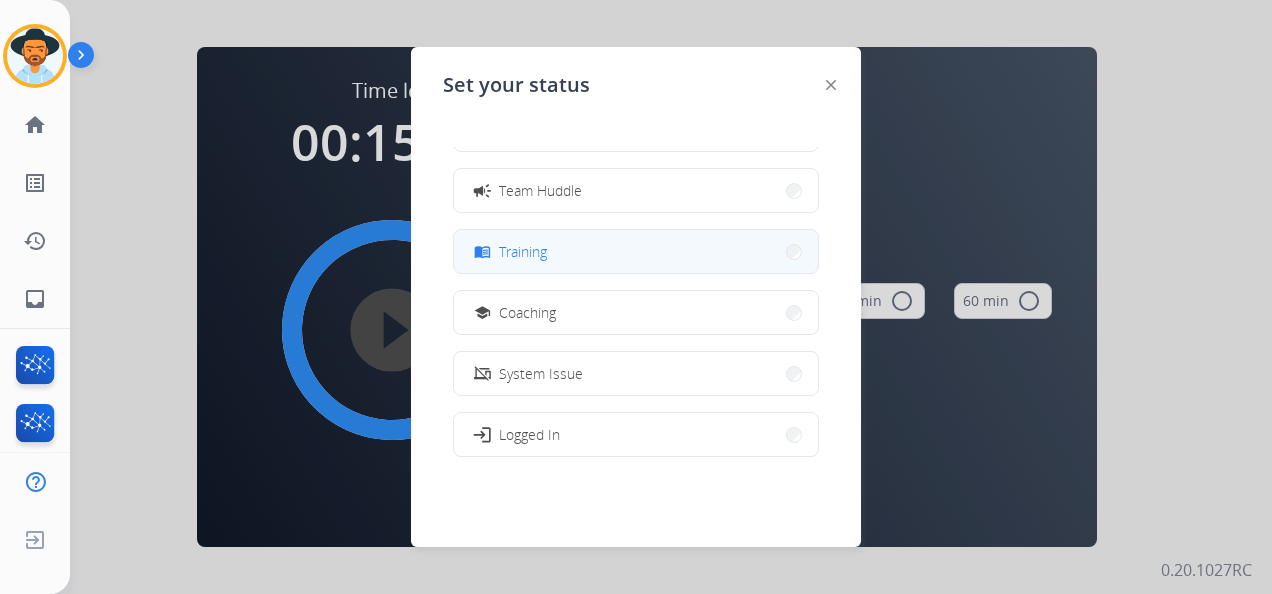 click on "menu_book Training" at bounding box center [636, 251] 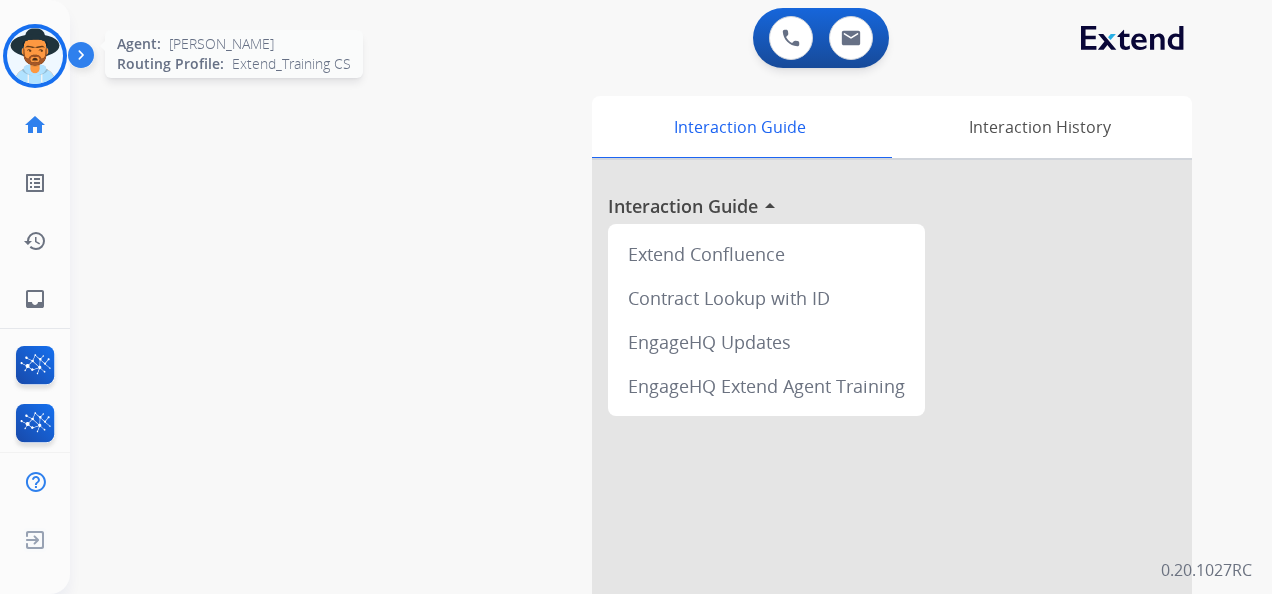 click at bounding box center (35, 56) 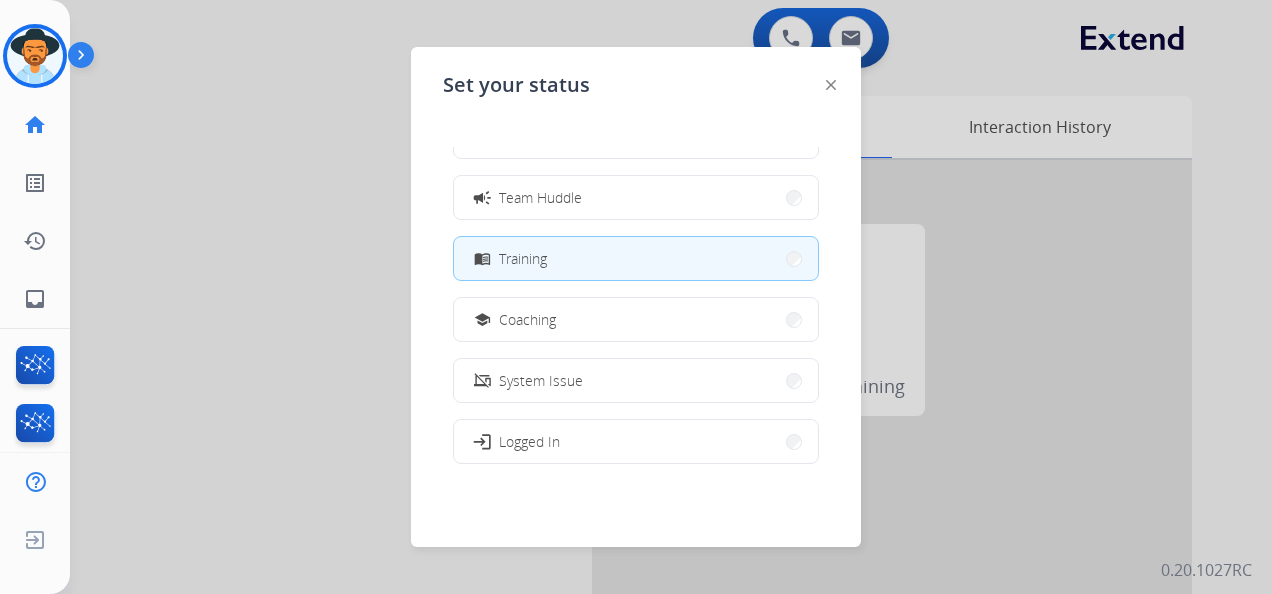 scroll, scrollTop: 300, scrollLeft: 0, axis: vertical 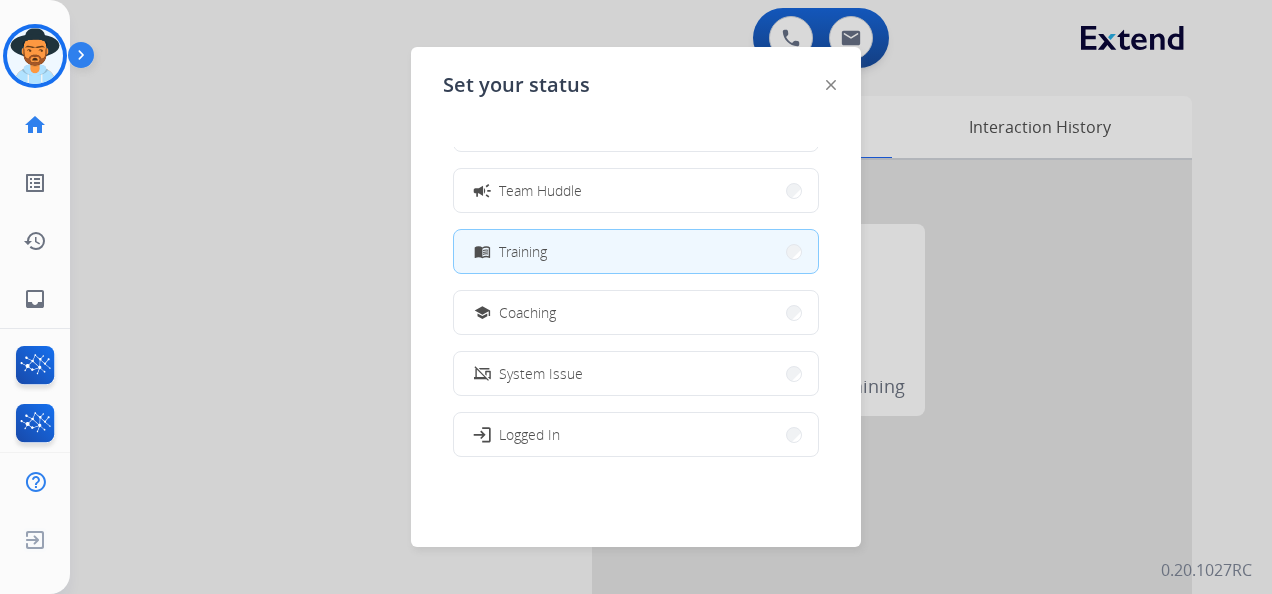 click at bounding box center [636, 297] 